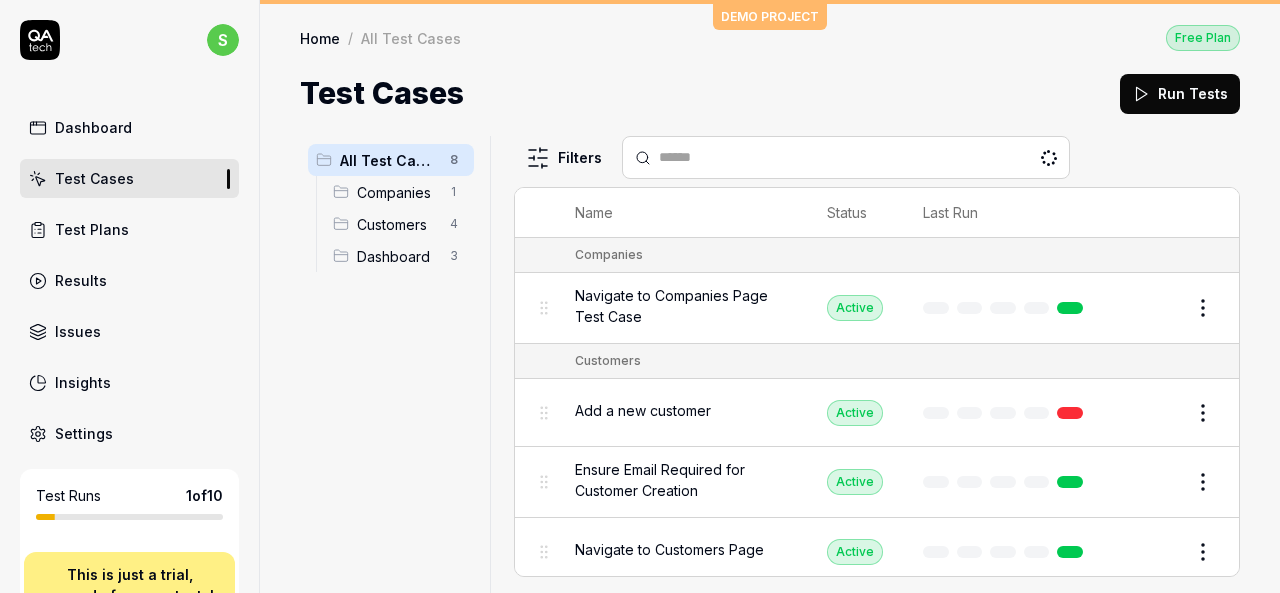 scroll, scrollTop: 0, scrollLeft: 0, axis: both 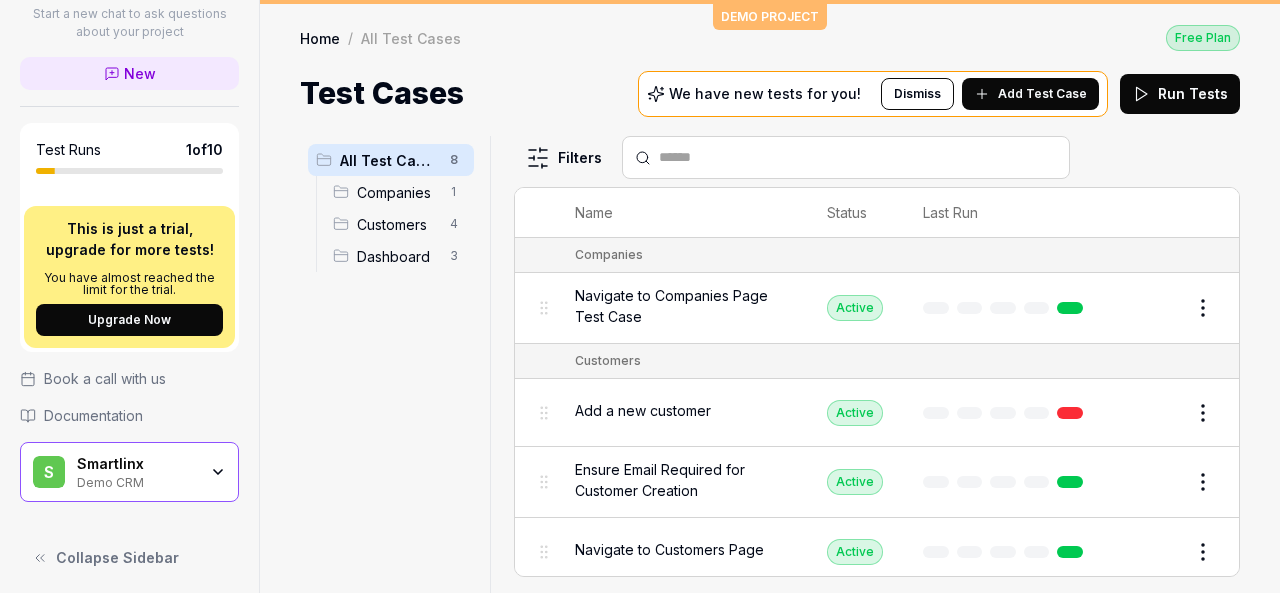click on "S Smartlinx Demo CRM" at bounding box center [129, 472] 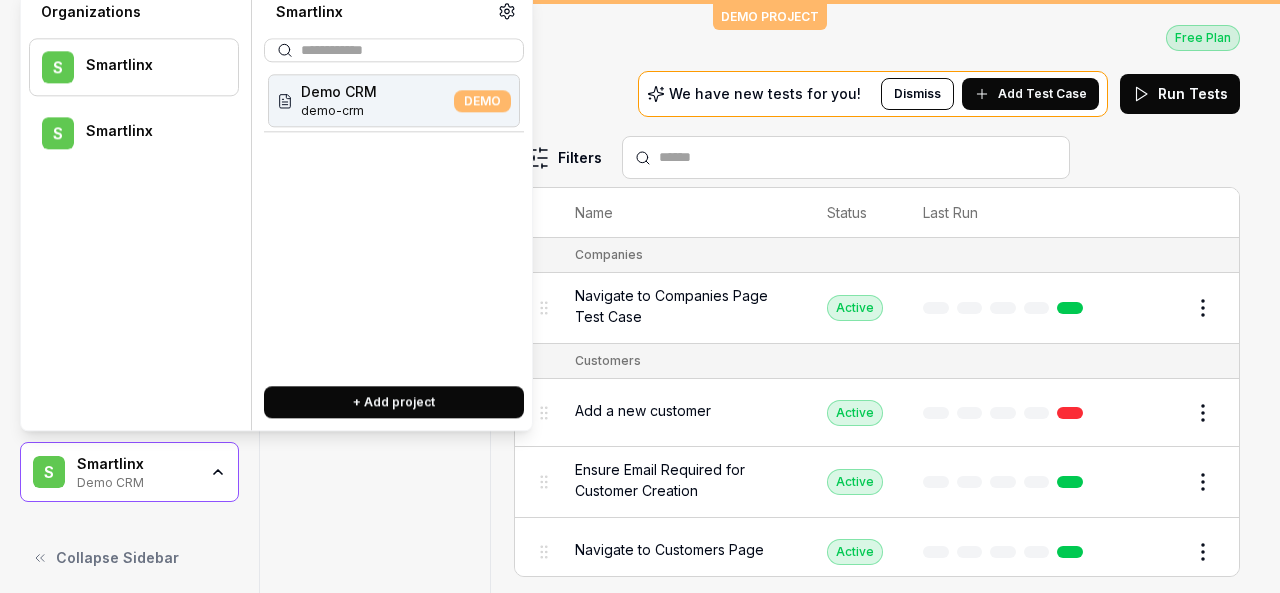 click on "Smartlinx" at bounding box center (149, 132) 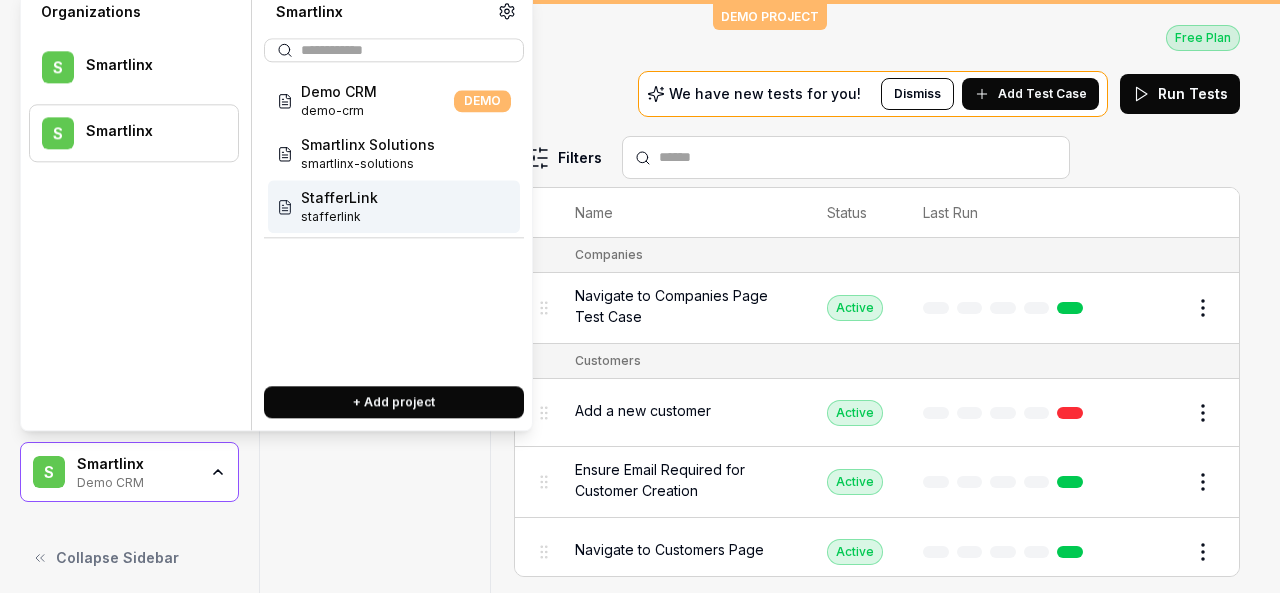 click on "Smartlinx Solutions smartlinx-solutions" at bounding box center (394, 153) 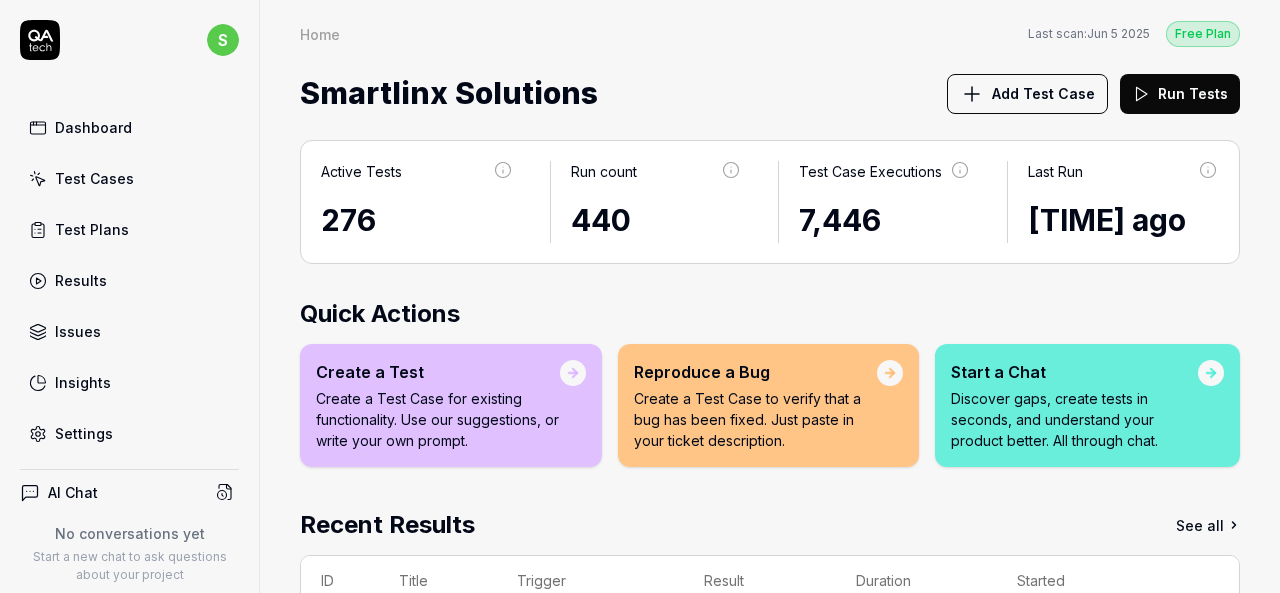 click on "Test Cases" at bounding box center [94, 178] 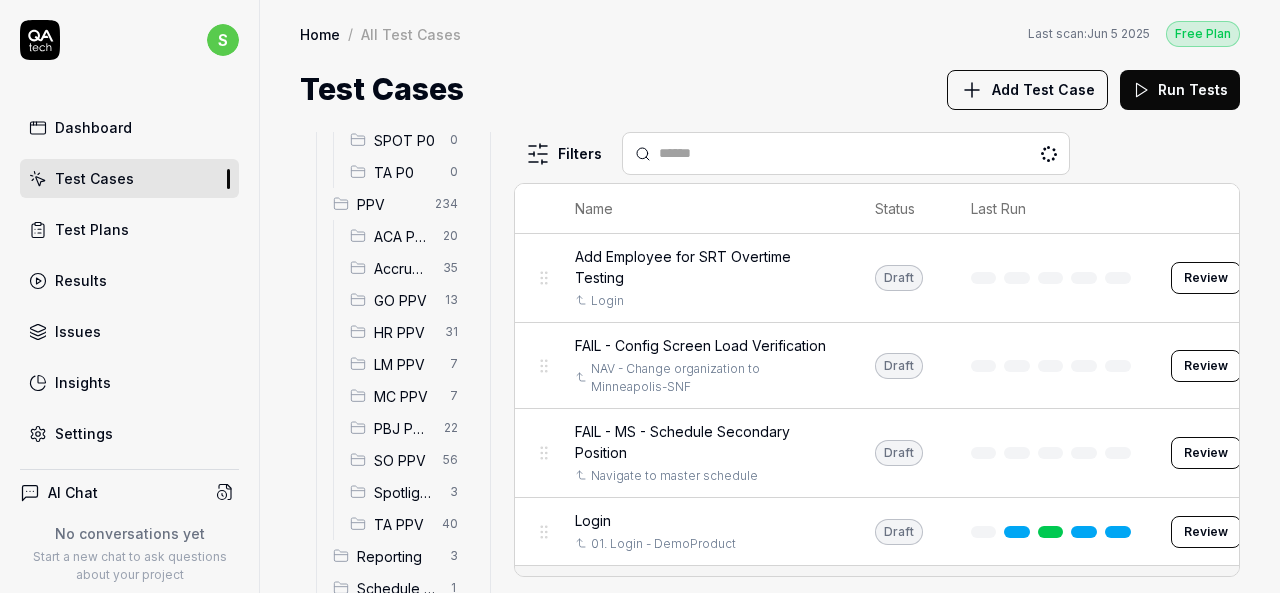 scroll, scrollTop: 500, scrollLeft: 0, axis: vertical 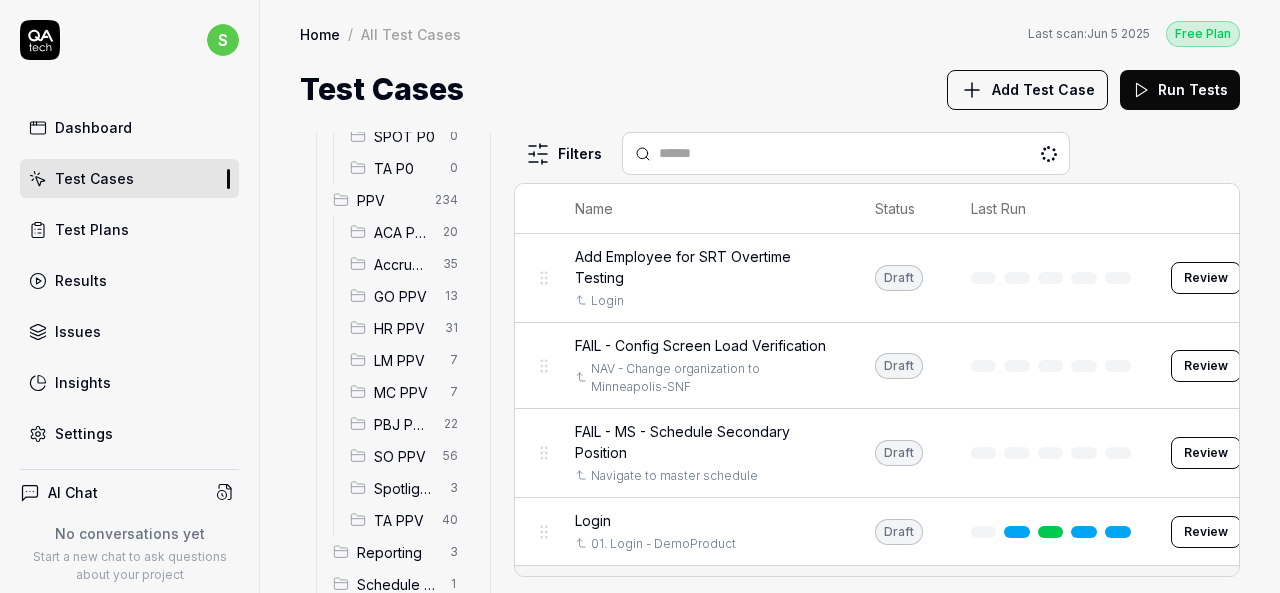 click on "HR PPV" at bounding box center (403, 328) 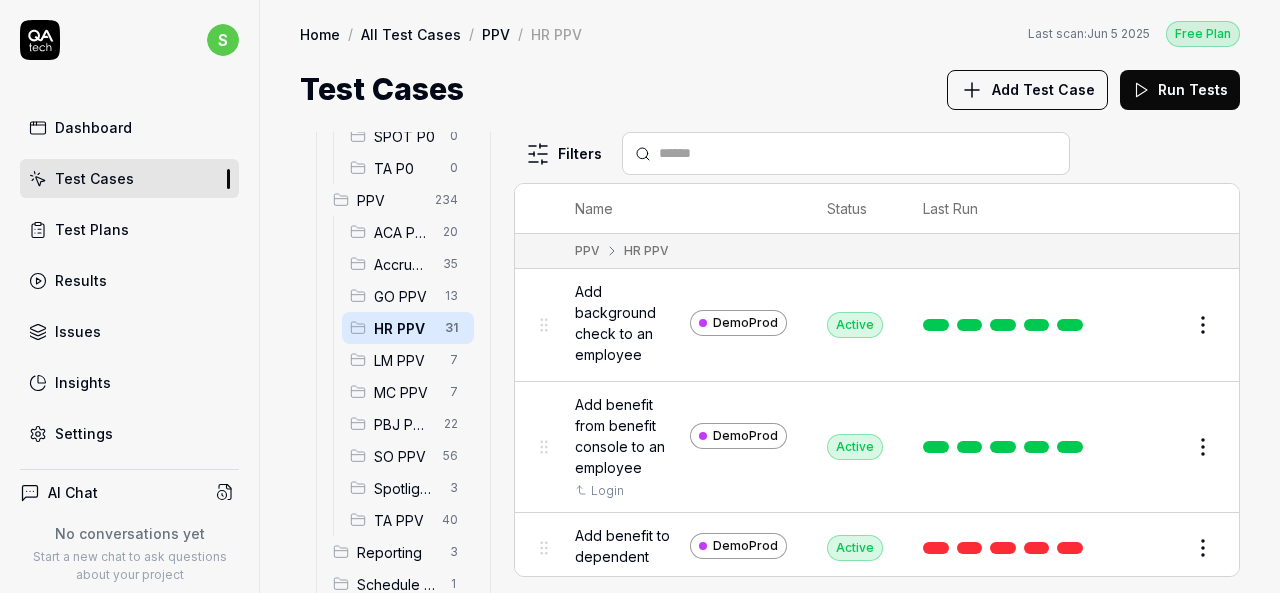 click on "Add background check to an employee" at bounding box center (628, 323) 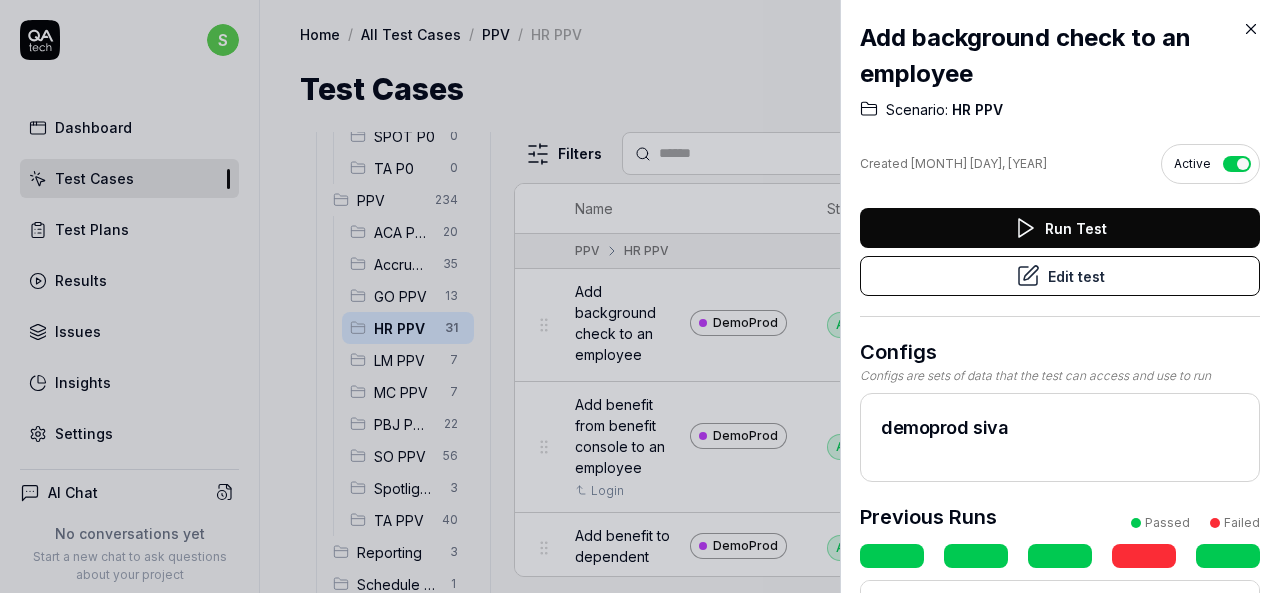 click on "Edit test" at bounding box center (1060, 276) 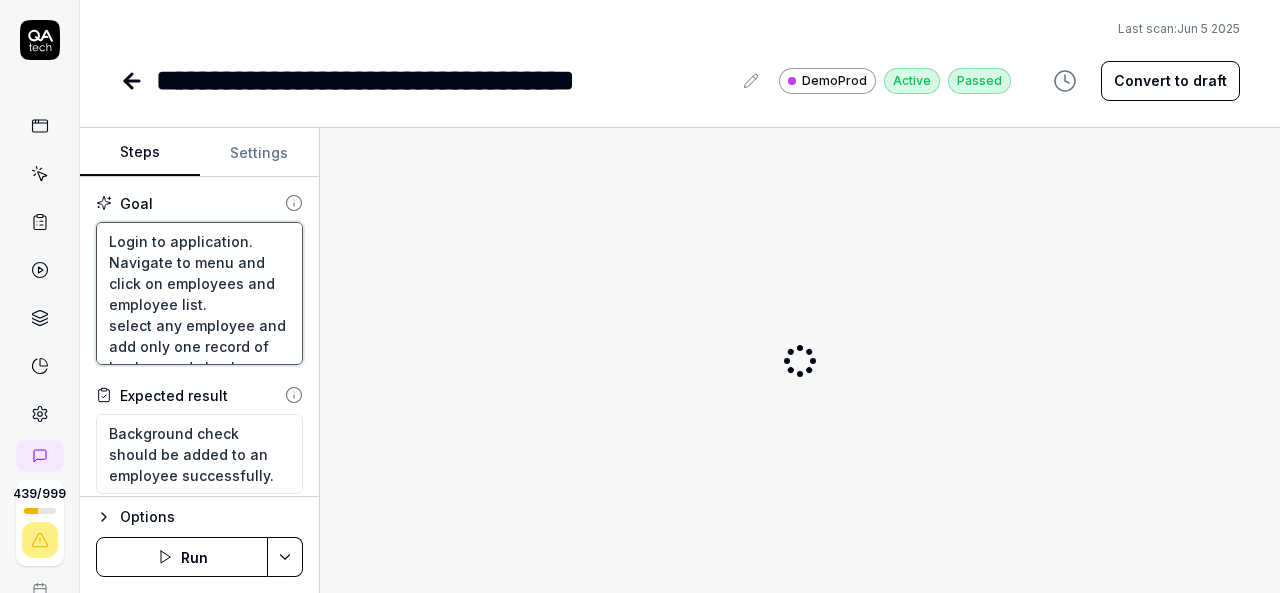 click on "Login to application. Navigate to menu and click on employees and employee list. select any employee and add only one record of background check" at bounding box center [199, 293] 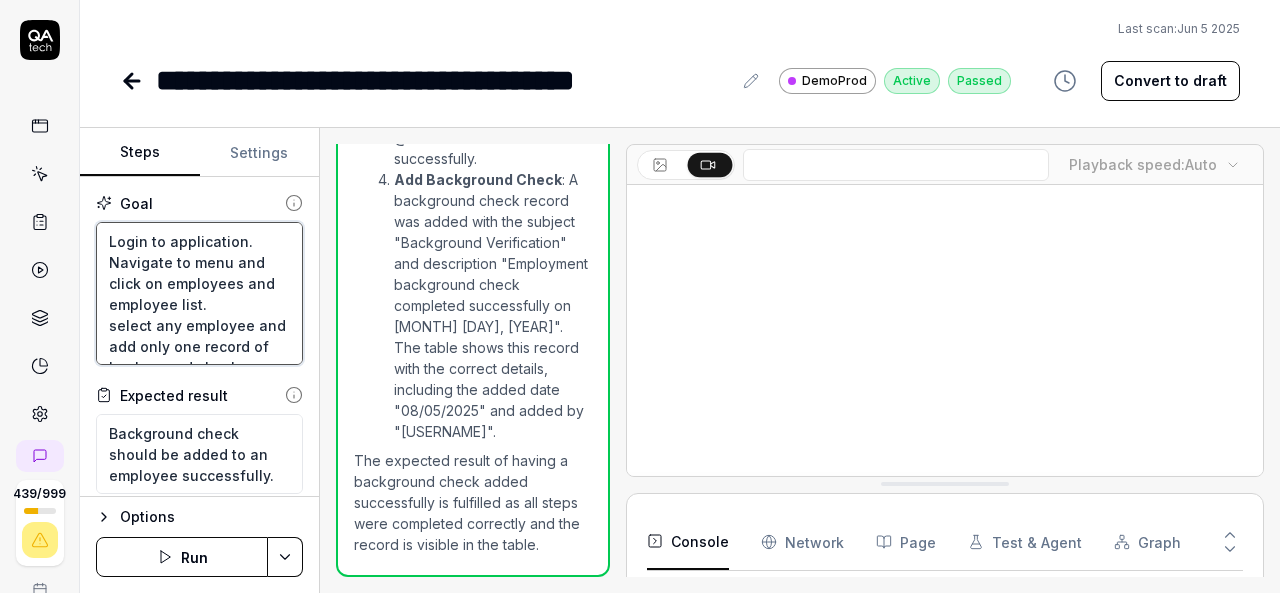 scroll, scrollTop: 2214, scrollLeft: 0, axis: vertical 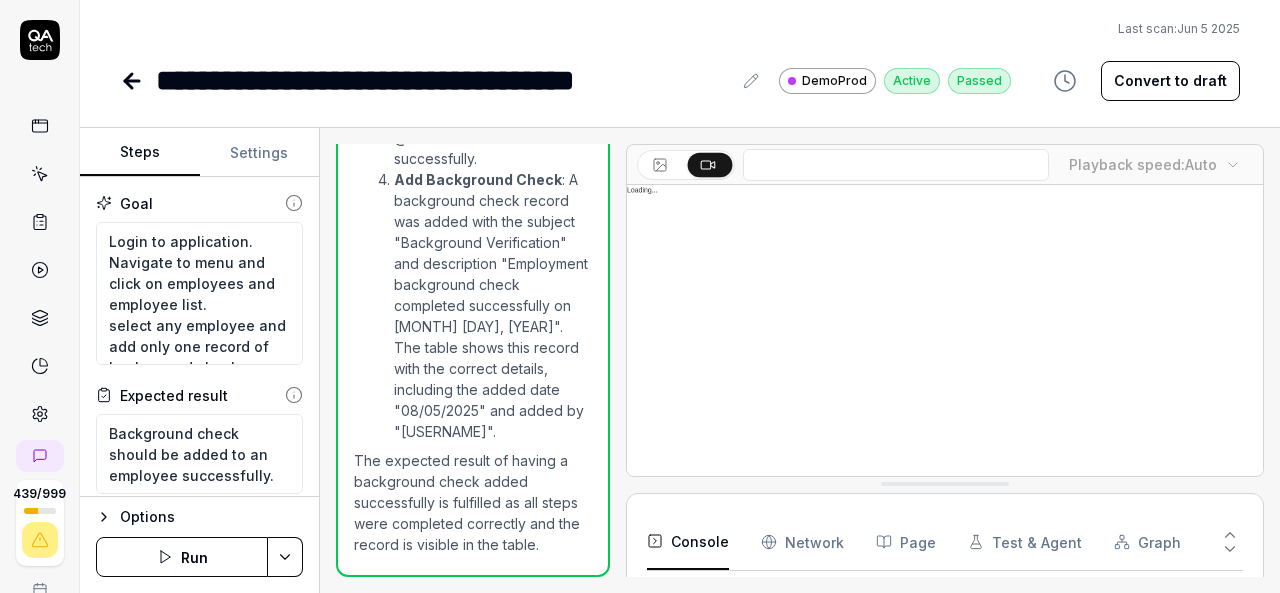 type on "*" 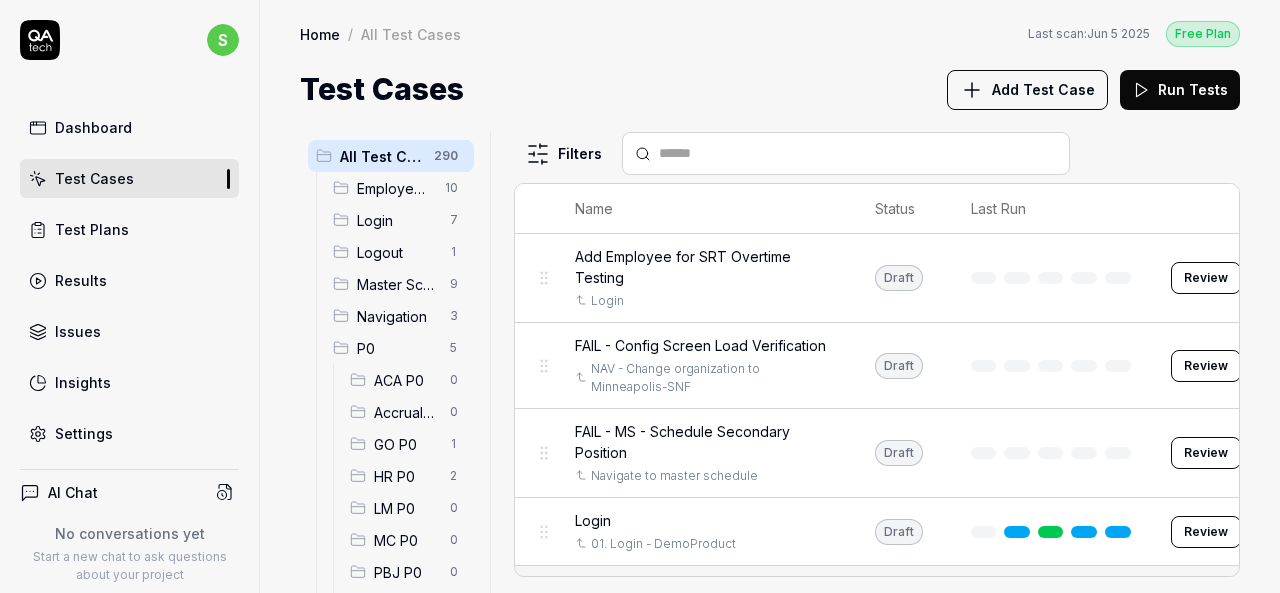 scroll, scrollTop: 0, scrollLeft: 0, axis: both 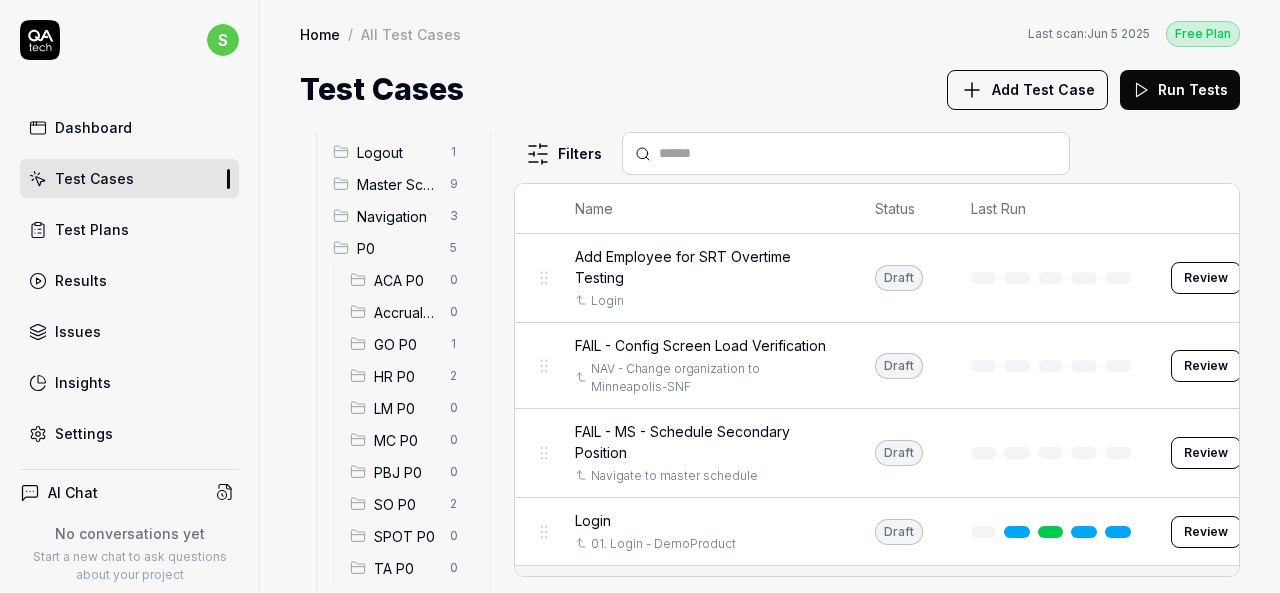 click on "HR P0" at bounding box center [406, 376] 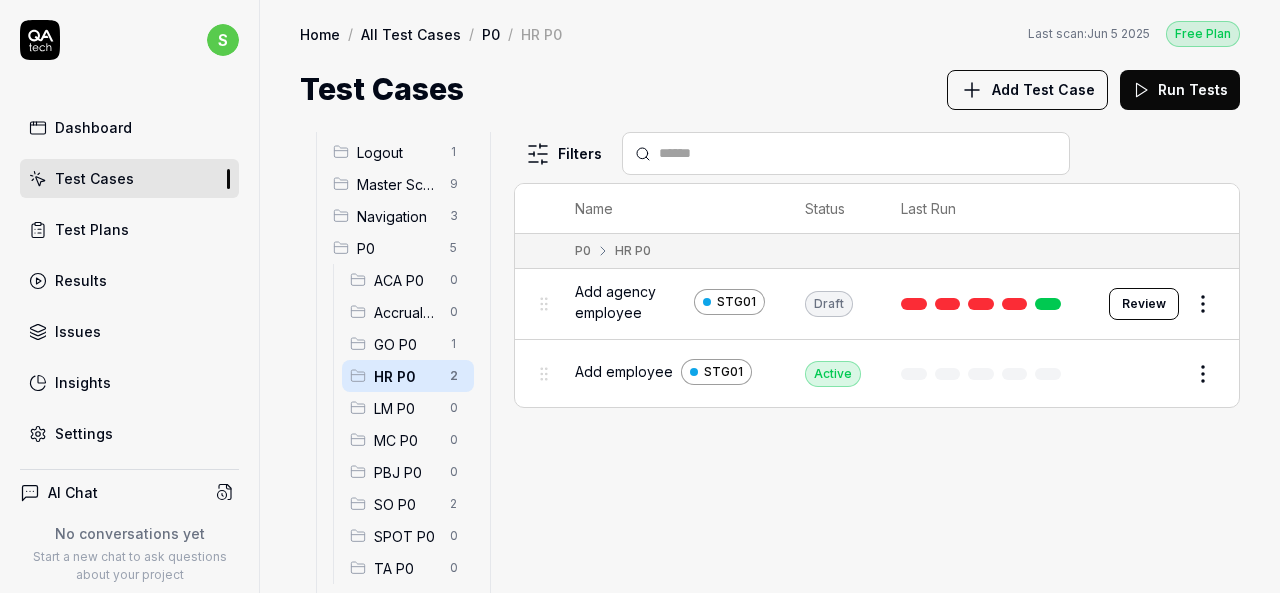 click on "Add Test Case" at bounding box center [1043, 89] 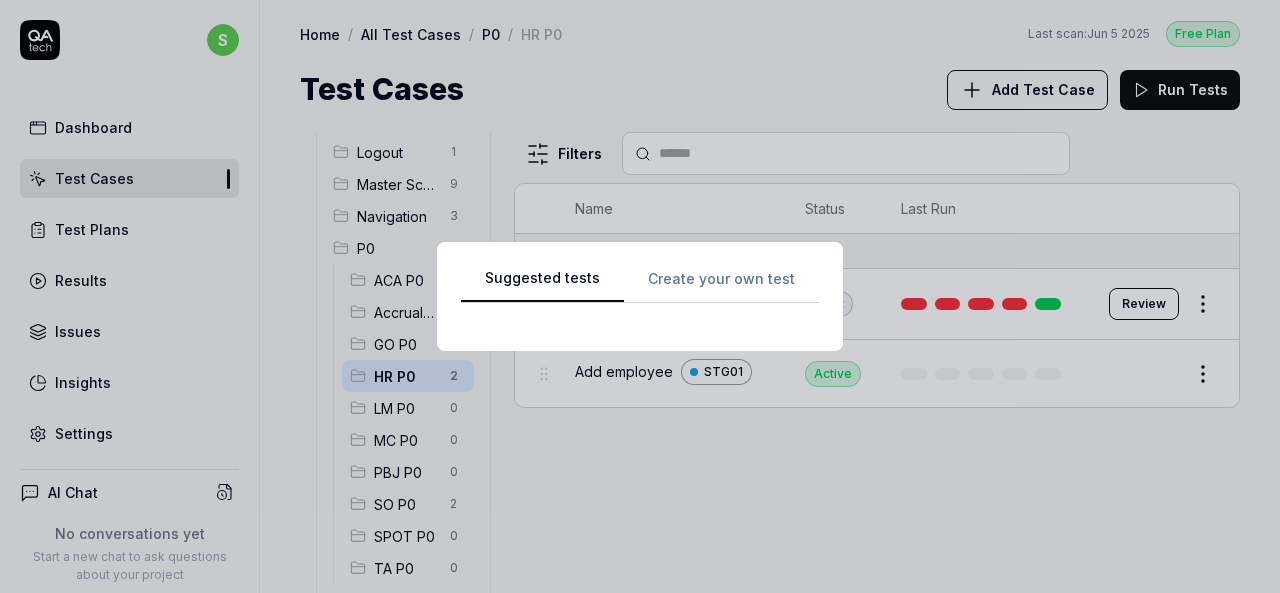 scroll, scrollTop: 0, scrollLeft: 0, axis: both 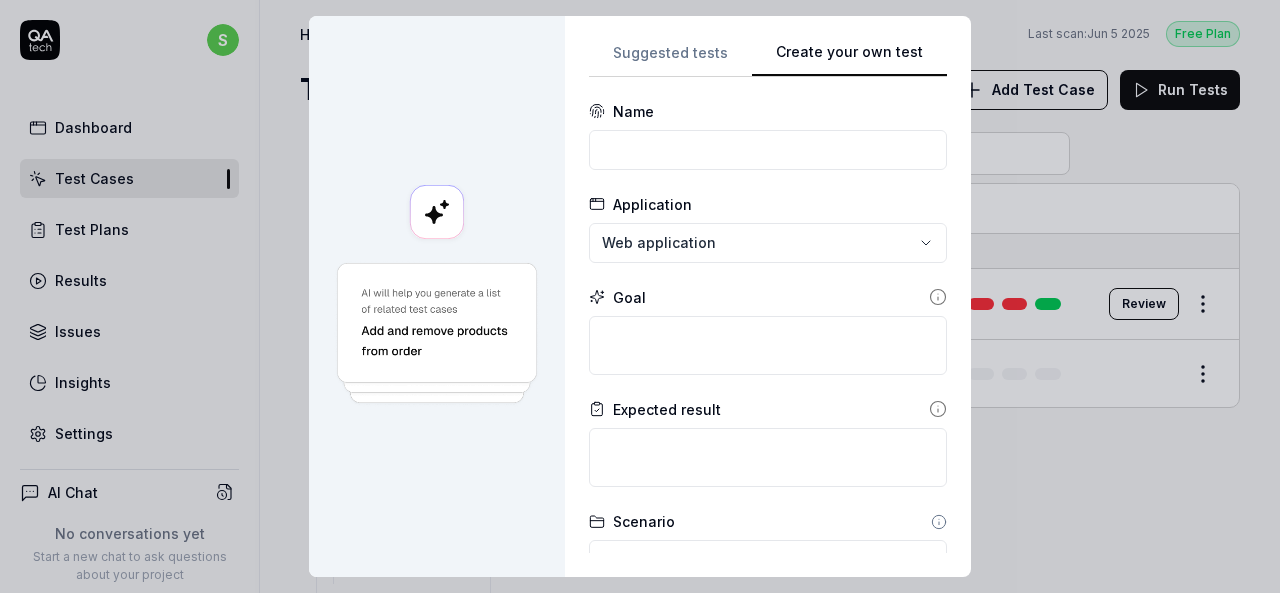 click on "Suggested tests Create your own test Name Application Web application Goal Expected result Scenario Default scenario Dependency No test case Configs Add config Advanced Cancel Generate test" at bounding box center [768, 296] 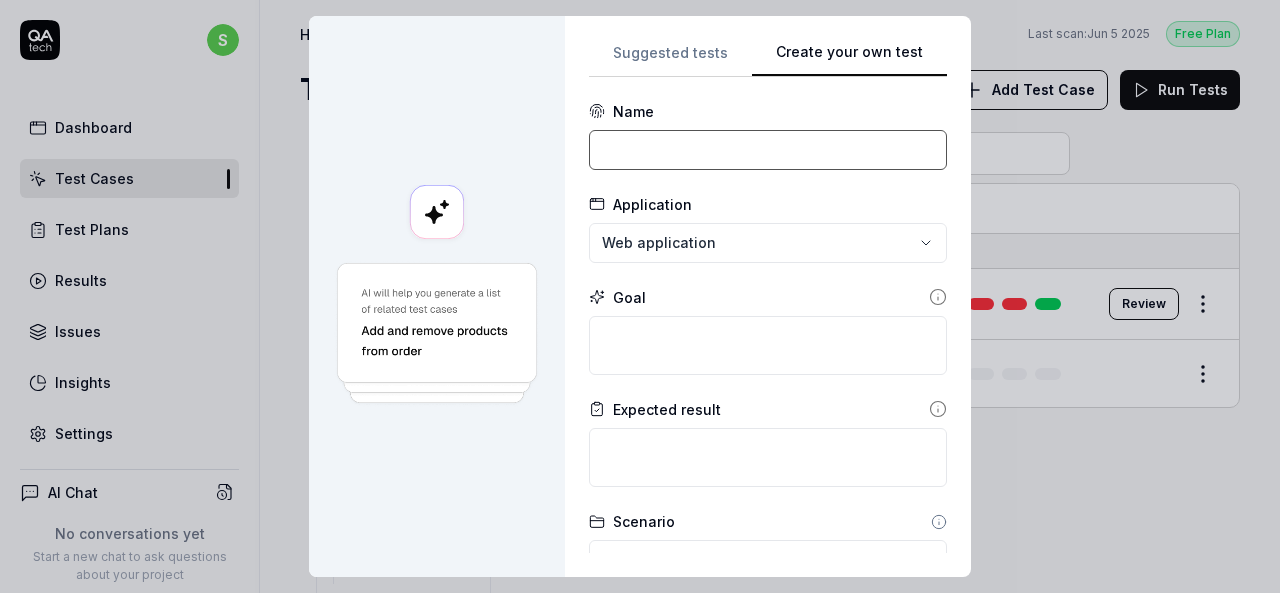 click at bounding box center (768, 150) 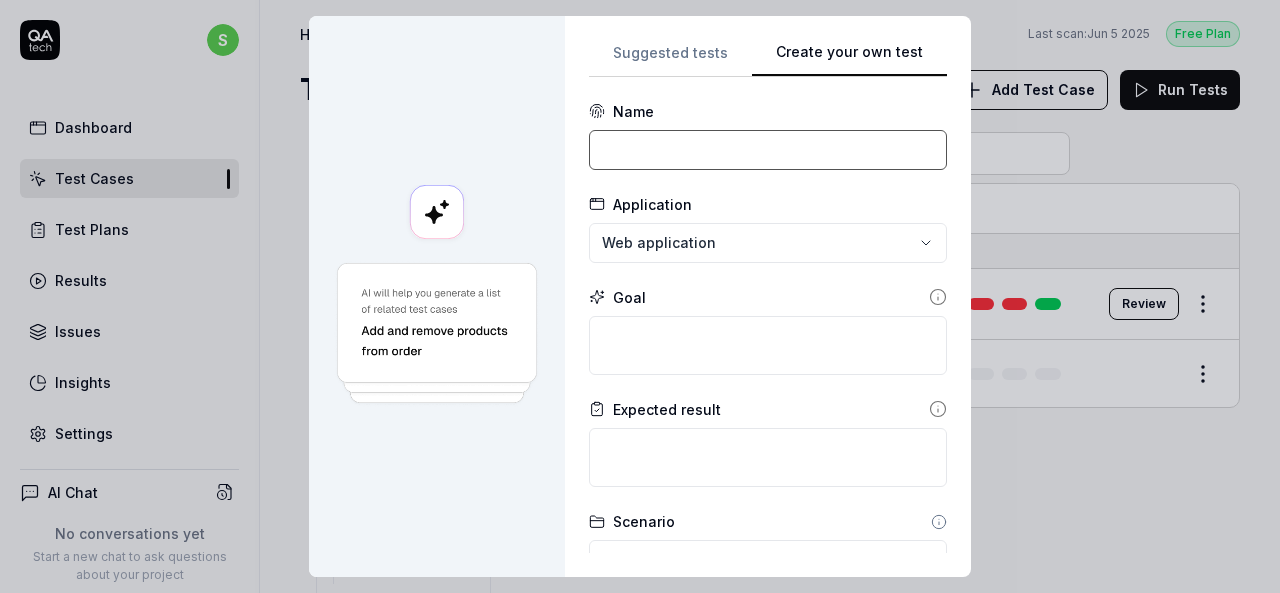 scroll, scrollTop: 0, scrollLeft: 0, axis: both 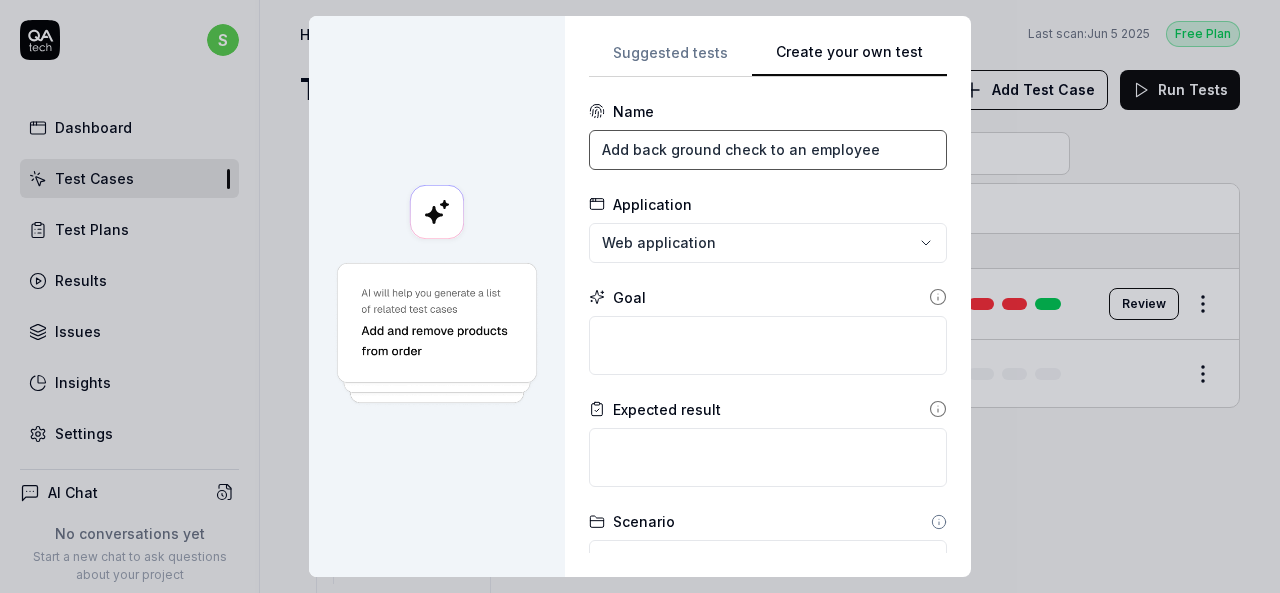 type on "Add back ground check to an employee" 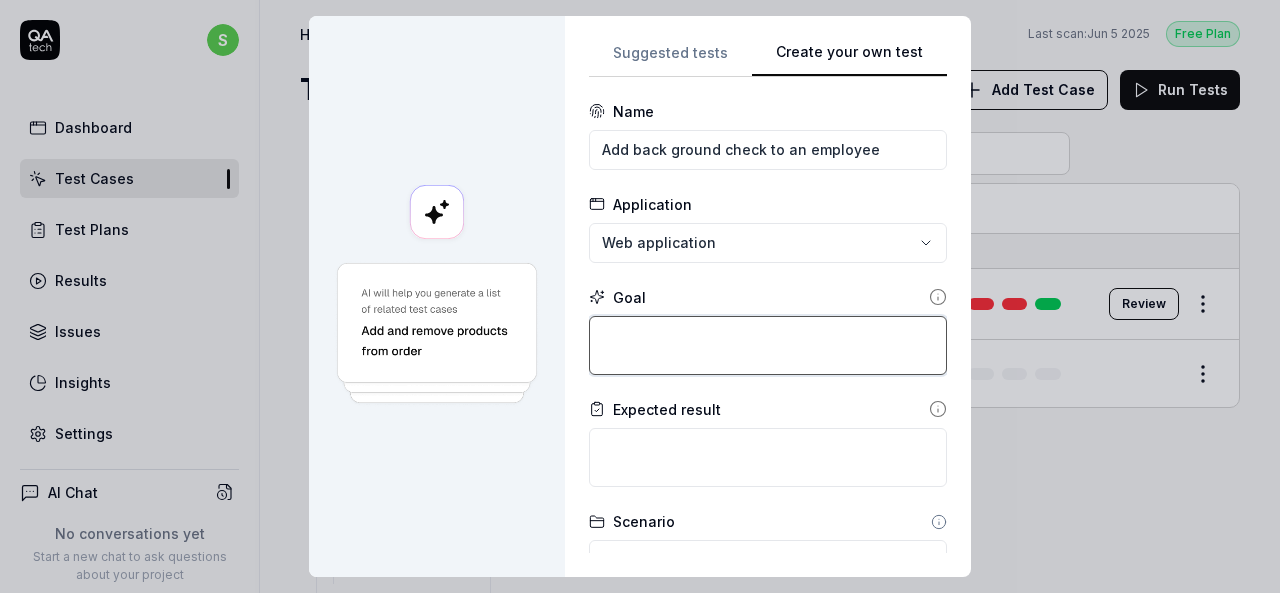 click at bounding box center (768, 345) 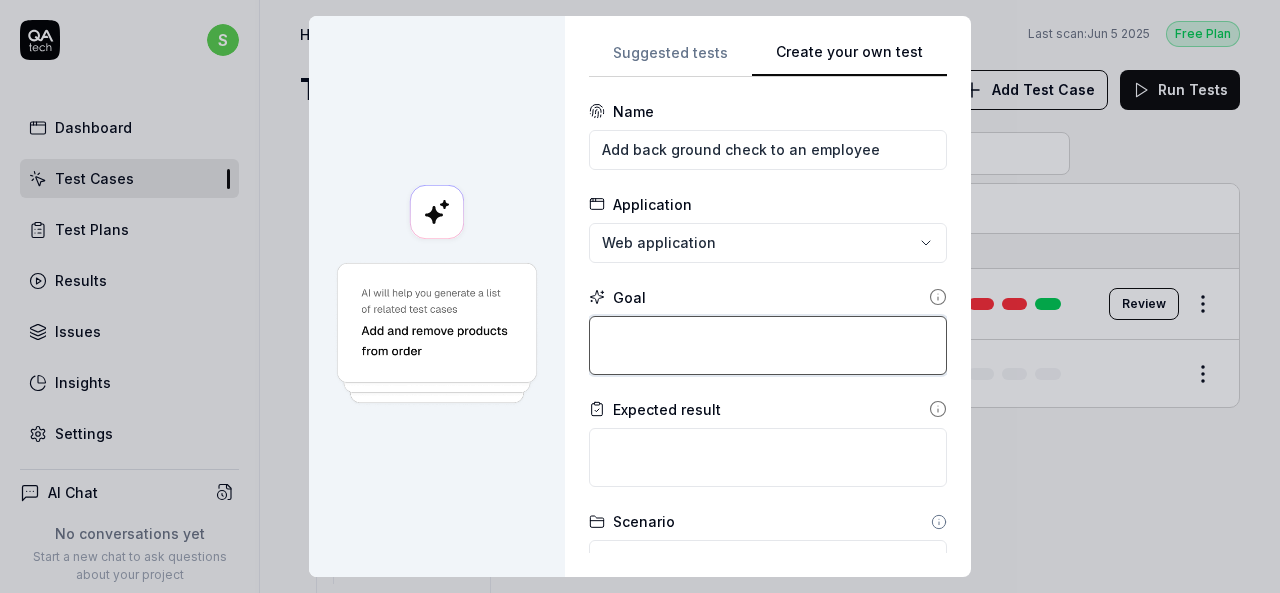 paste on "Login to application. Navigate to menu and click on employees and employee list. select any employee and add only one record of background check" 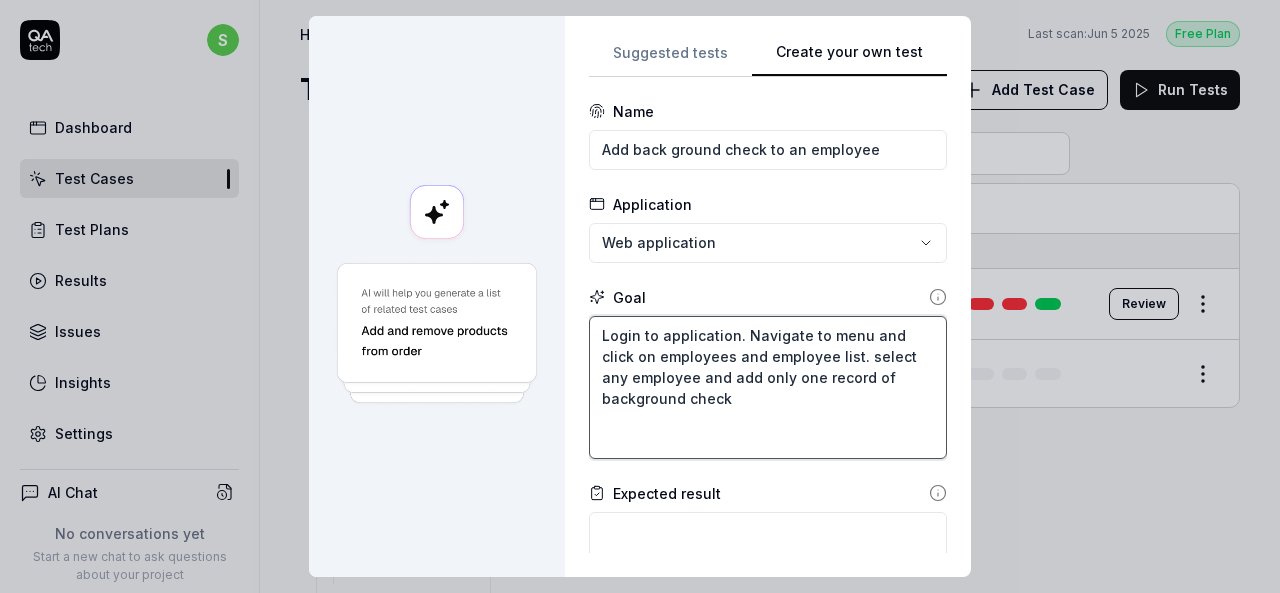 type on "Login to application. Navigate to menu and click on employees and employee list. select any employee and add only one record of background check" 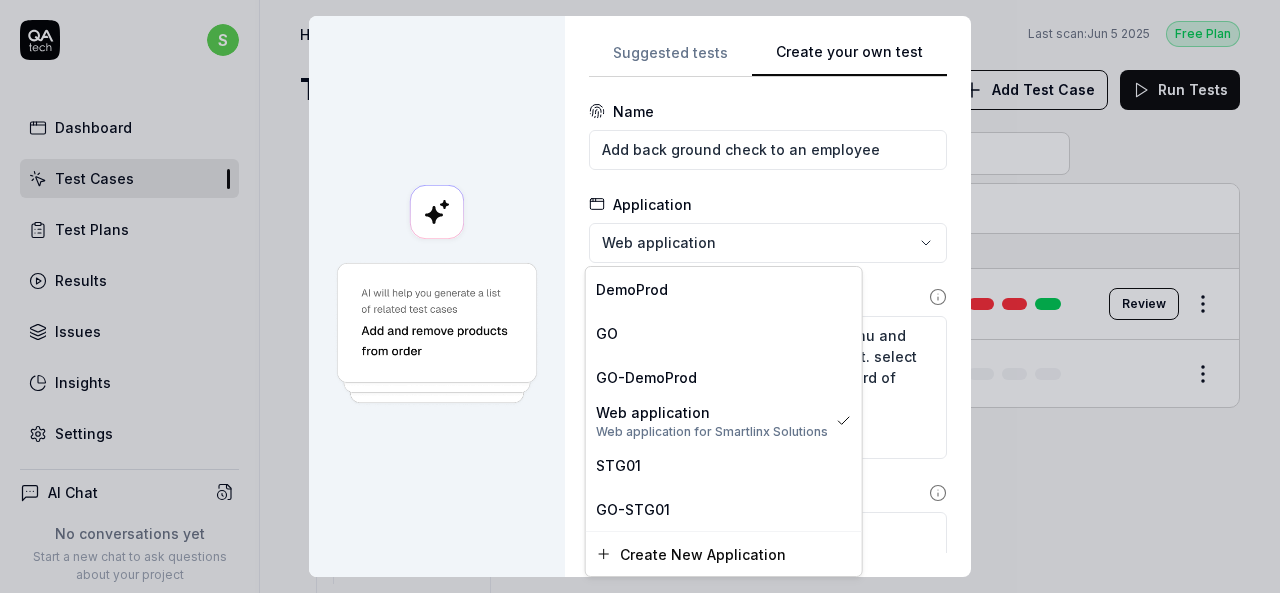 click on "**********" at bounding box center [640, 296] 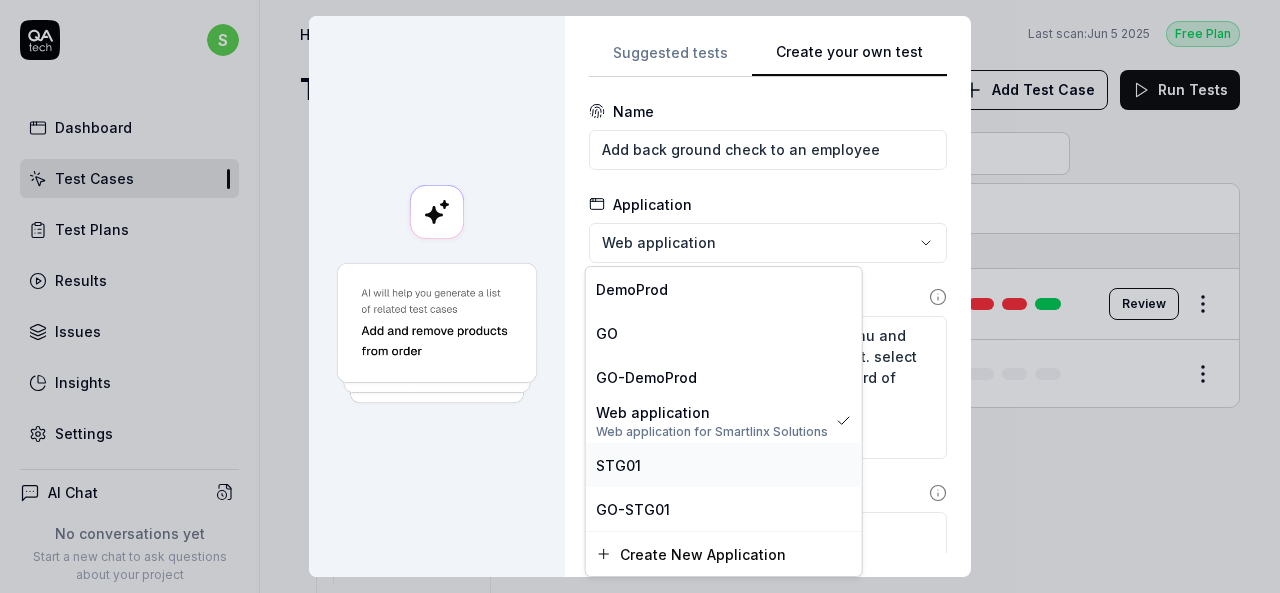 click on "STG01" at bounding box center (724, 465) 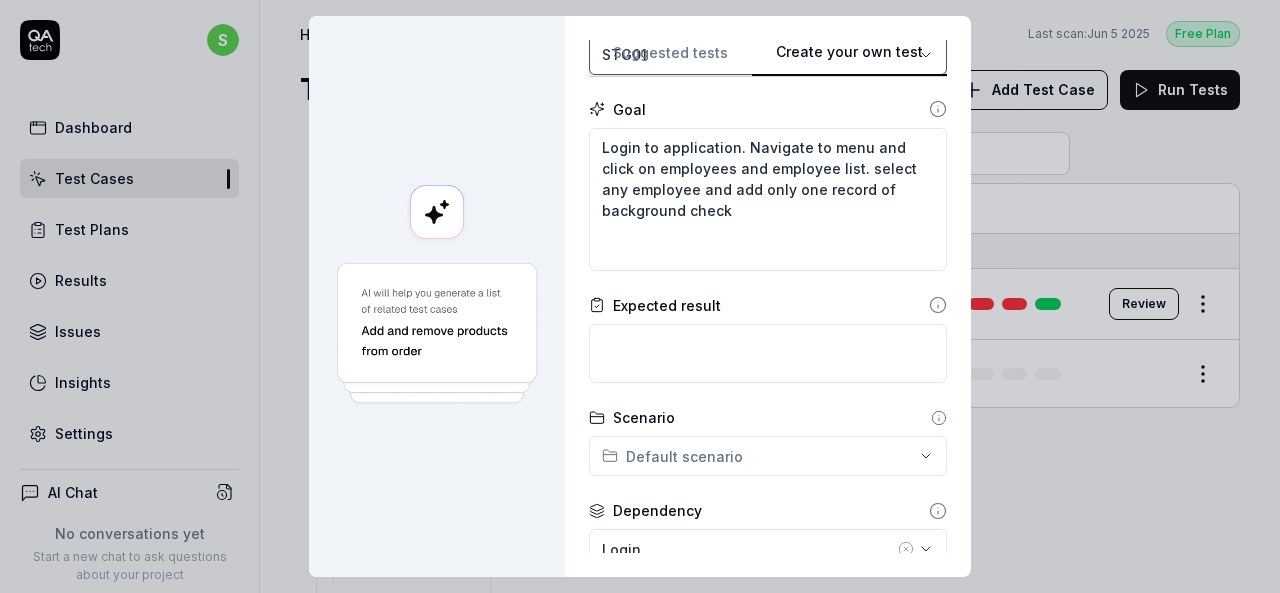 scroll, scrollTop: 200, scrollLeft: 0, axis: vertical 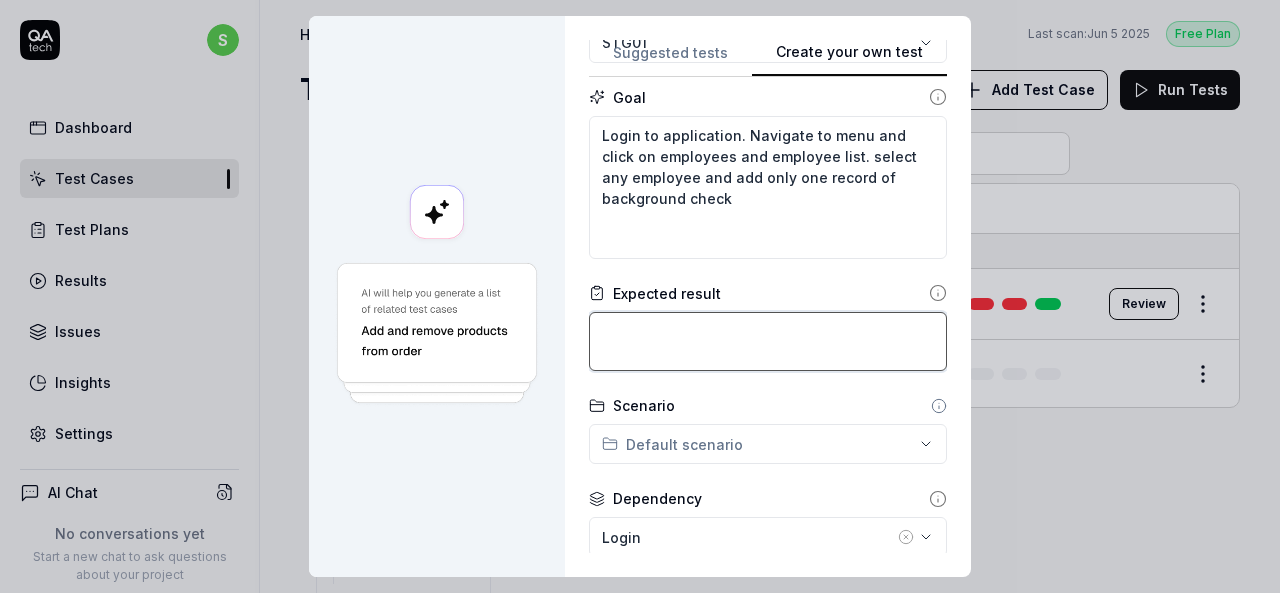 click at bounding box center [768, 341] 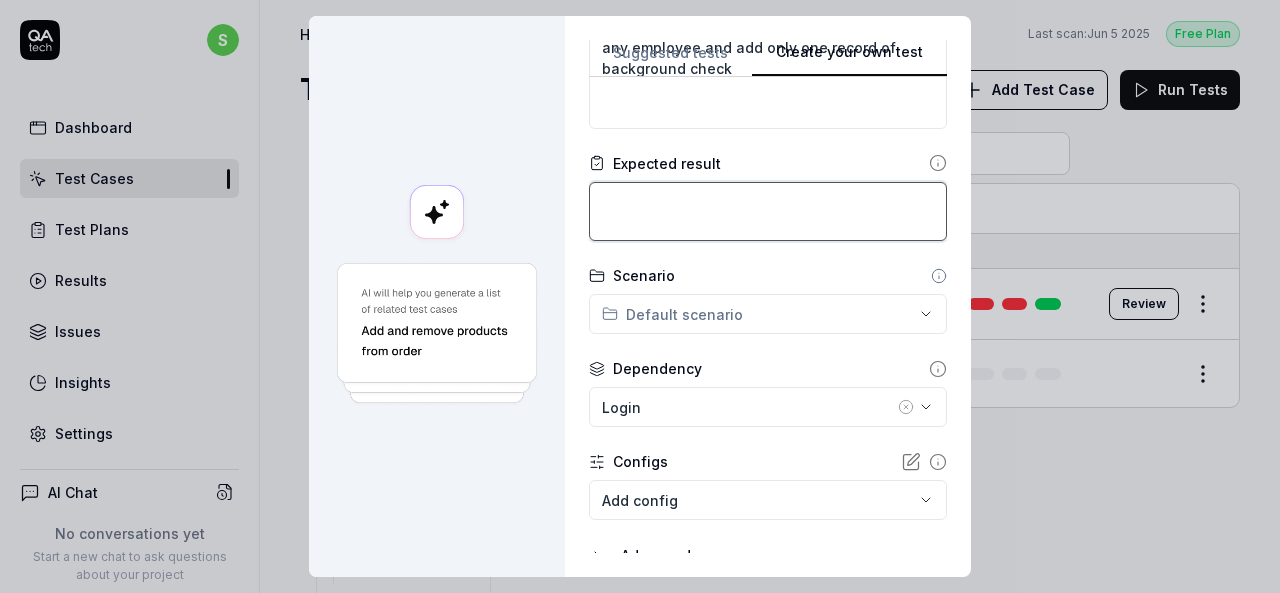 scroll, scrollTop: 400, scrollLeft: 0, axis: vertical 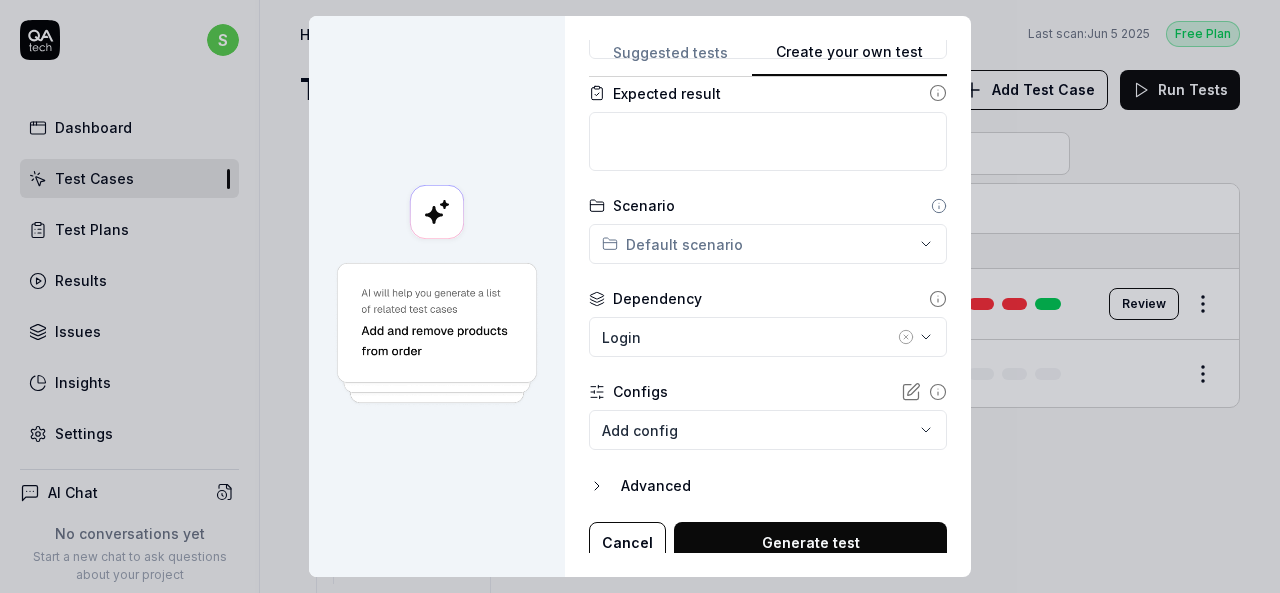 click 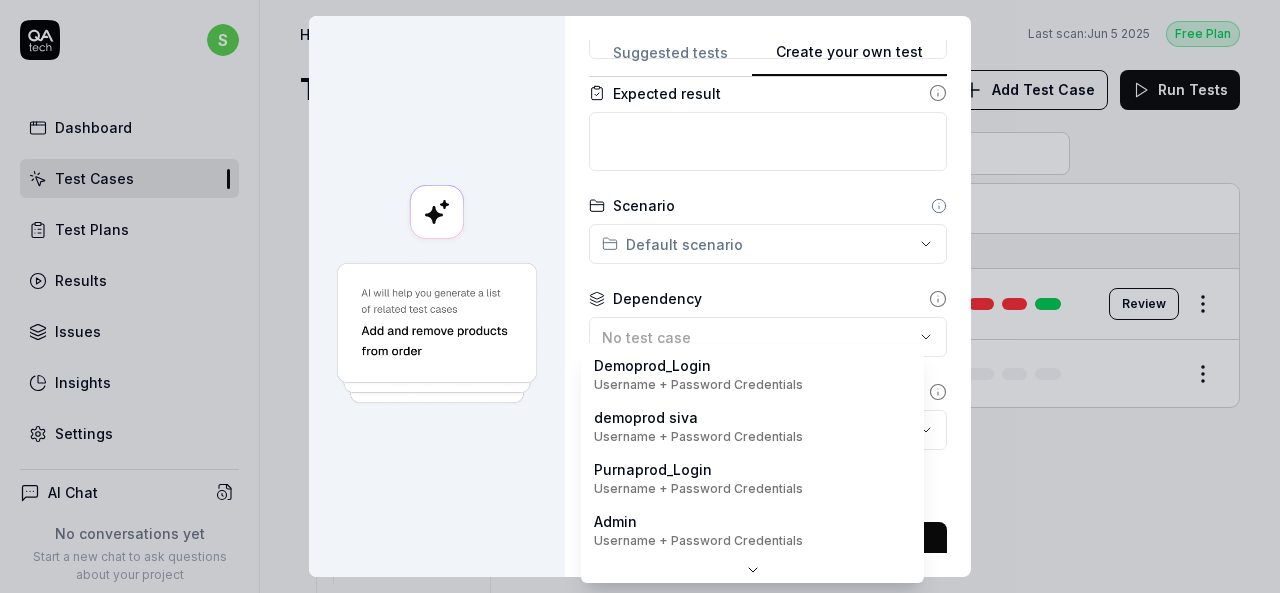 click on "s Dashboard Test Cases Test Plans Results Issues Insights Settings AI Chat No conversations yet Start a new chat to ask questions about your project New Test Runs 439 of 999 This is just a trial, upgrade for more tests! You have almost reached the limit for the trial. Upgrade Now Book a call with us Documentation S Smartlinx Smartlinx Solutions Collapse Sidebar Home / All Test Cases / P0 / HR P0 Free Plan Home / All Test Cases / P0 / HR P0 Last scan: Jun 5 2025 Free Plan Test Cases Add Test Case Run Tests All Test Cases 290 Employee Management 10 Login 7 Logout 1 Master Schedule 9 Navigation 3 P0 5 ACA P0 0 Accruals P0 0 GO P0 1 HR P0 2 LM P0 0 MC P0 0 PBJ P0 0 SO P0 2 SPOT P0 0 TA P0 0 PPV 234 ACA PPV 20 Accruals PPV 35 GO PPV 13 HR PPV 31 LM PPV 7 MC PPV 7 PBJ PPV 22 SO PPV 56 Spotlight PPV 3 TA PPV 40 Reporting 3 Schedule Optimizer 1 Screen Loads 7 Time & Attendance 6 Filters Name Status Last Run P0 HR P0 Add agency employee STG01 Draft Review Add employee STG01 Active Edit
Create your own test *" at bounding box center (640, 296) 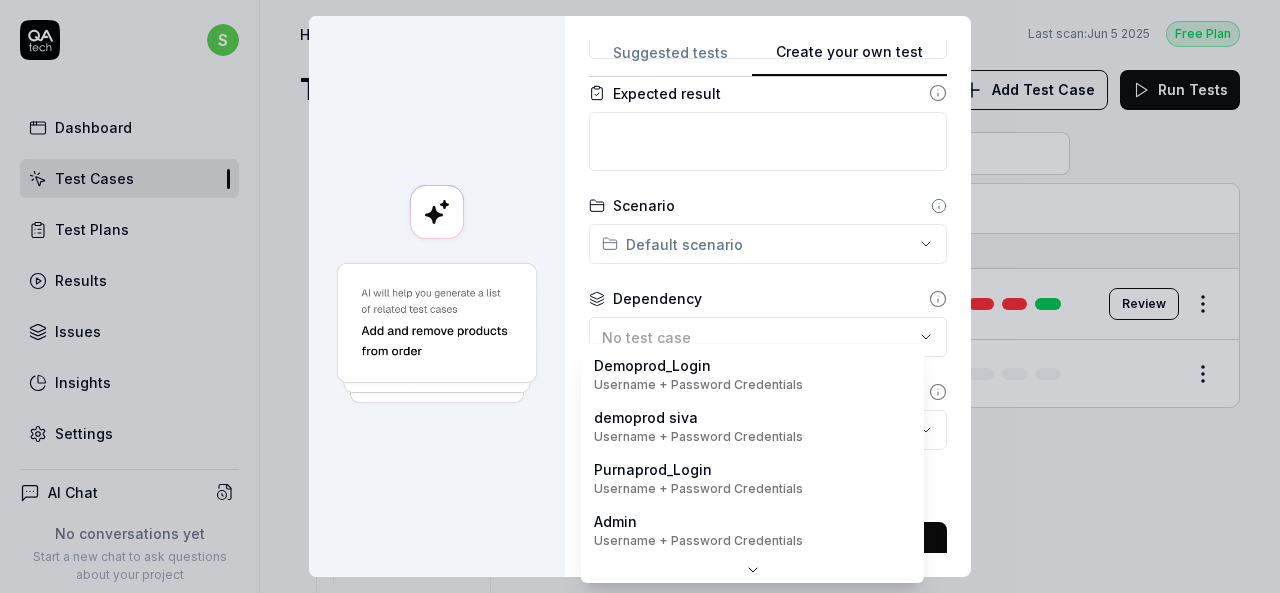 scroll, scrollTop: 0, scrollLeft: 0, axis: both 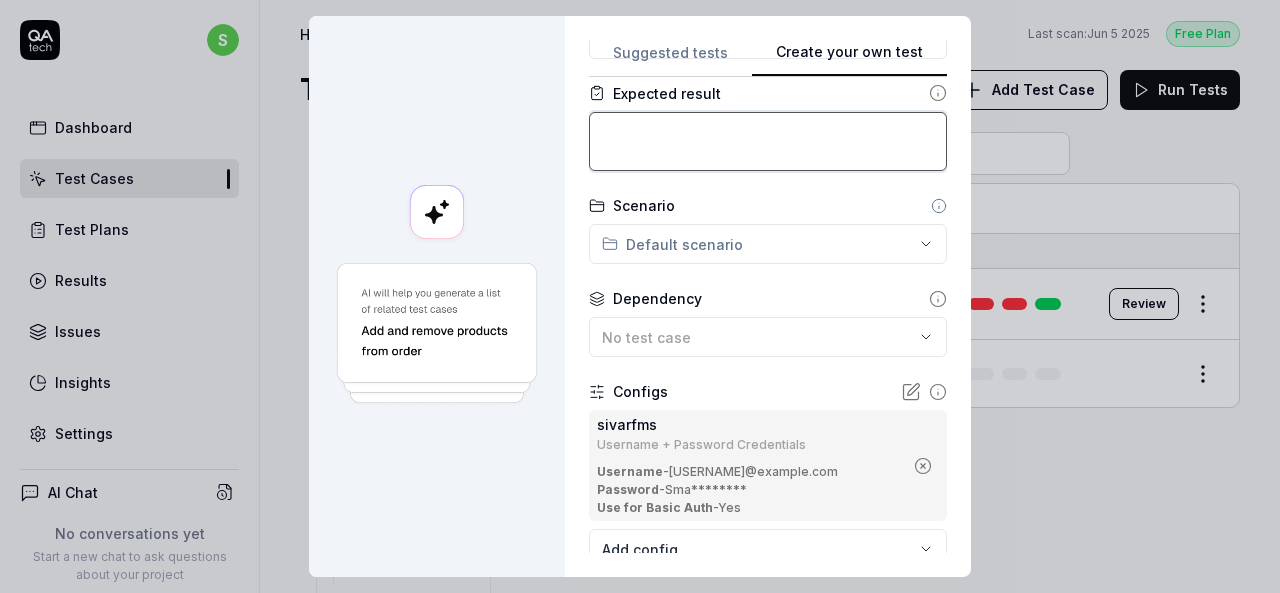 click at bounding box center [768, 141] 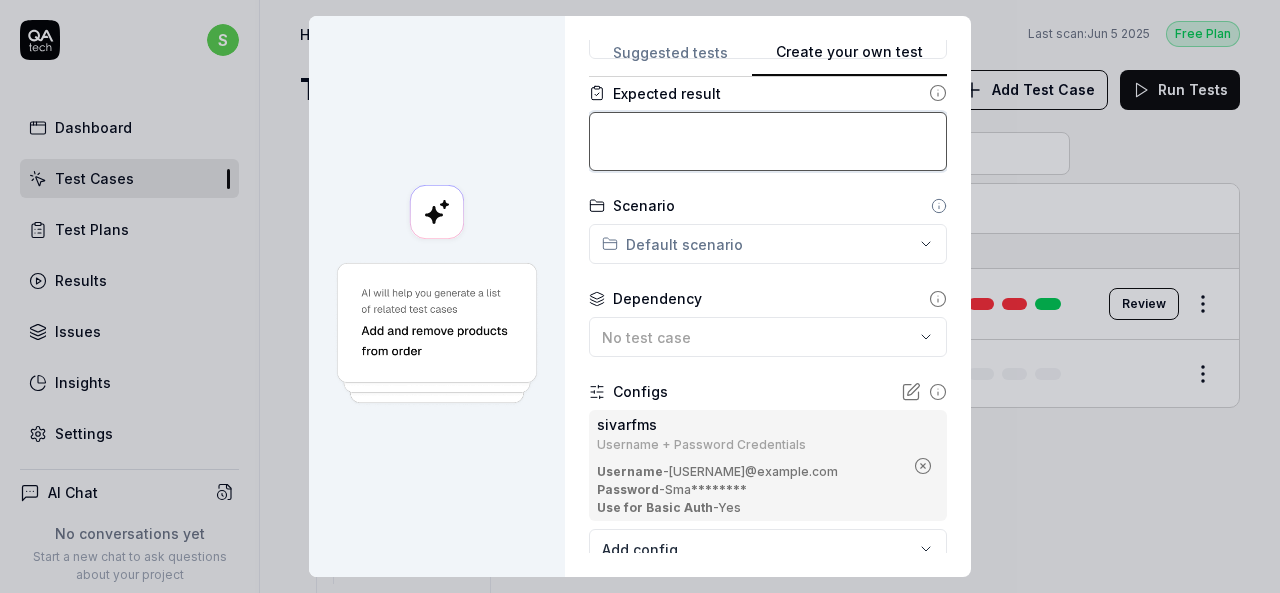 type on "*" 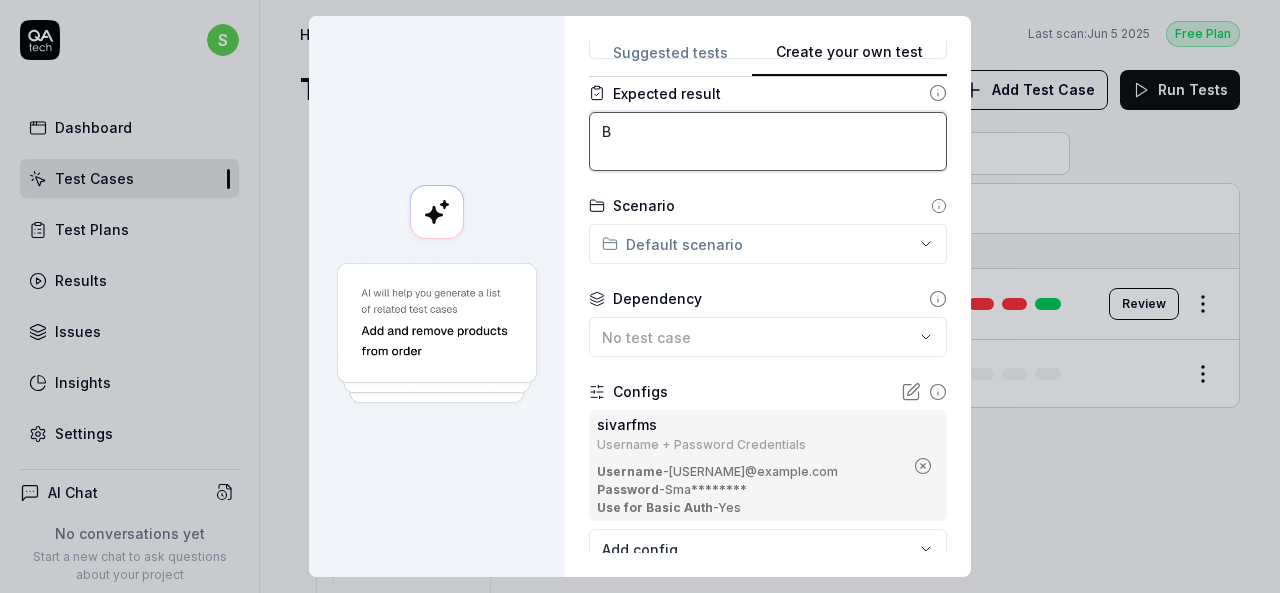 type on "*" 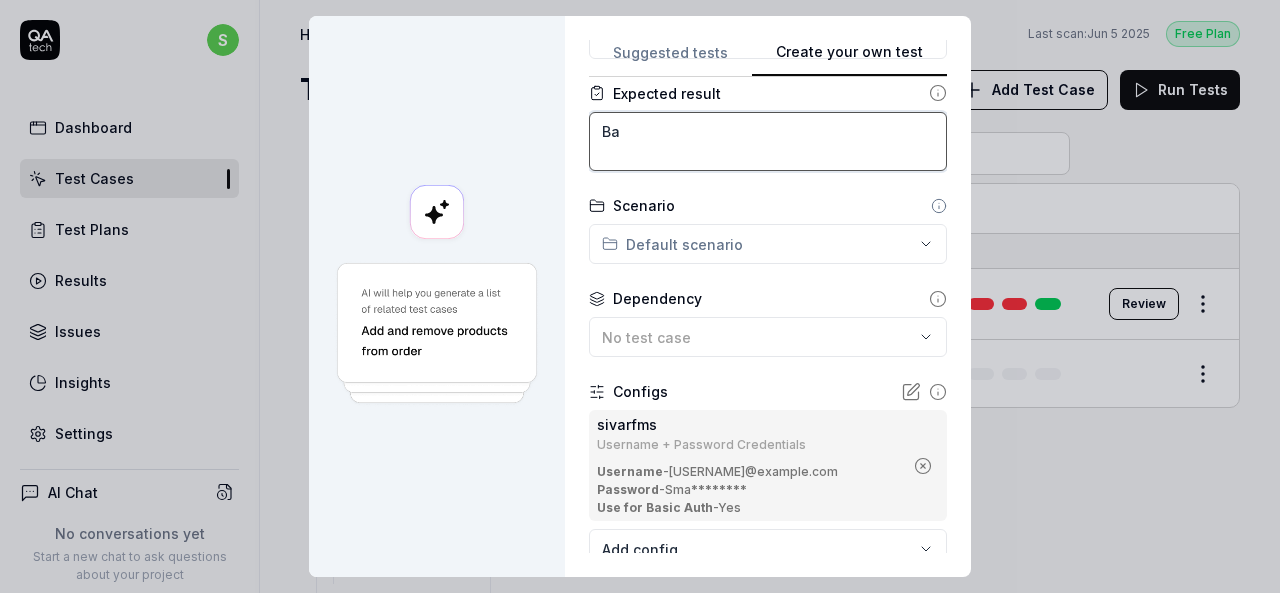 type on "*" 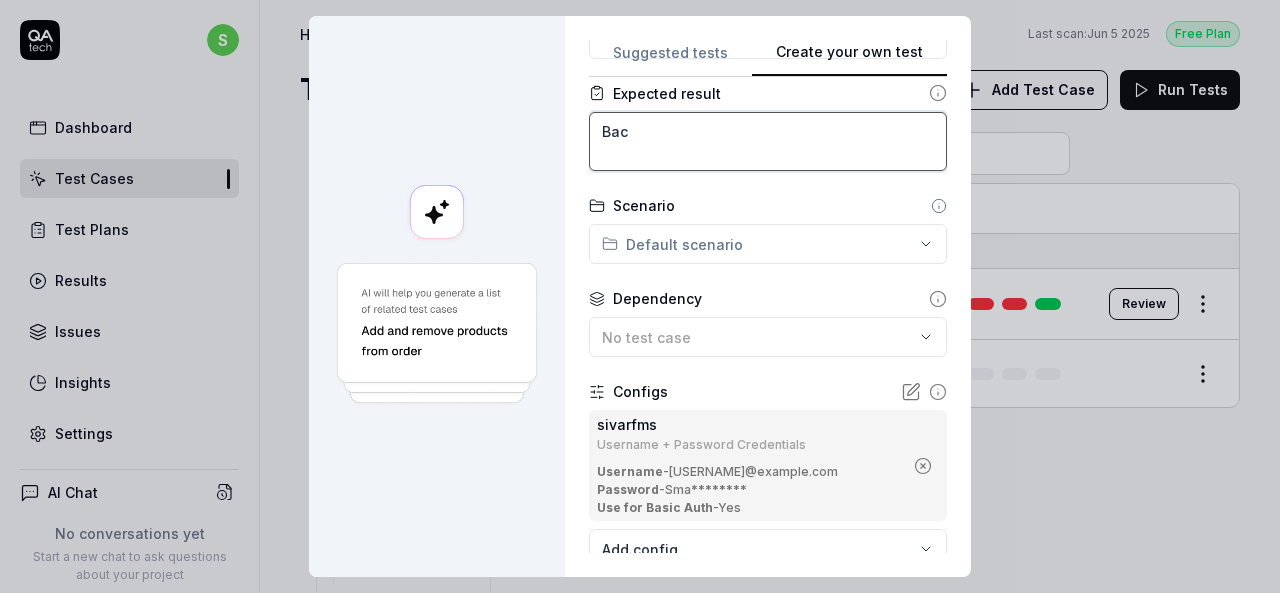 type on "*" 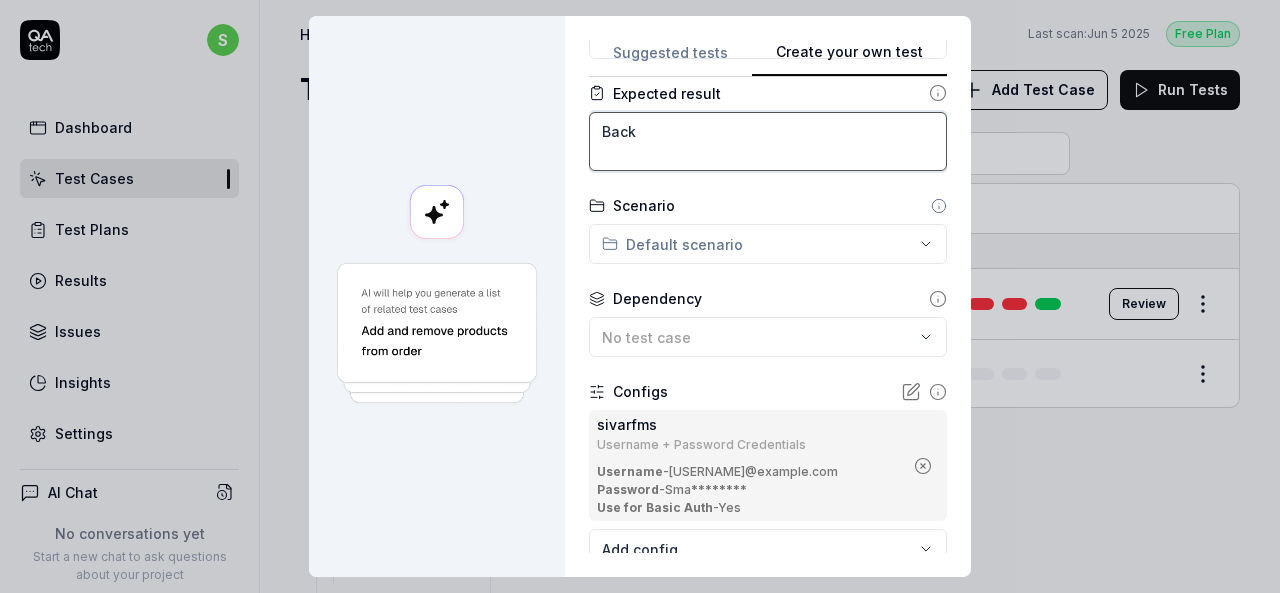 type on "*" 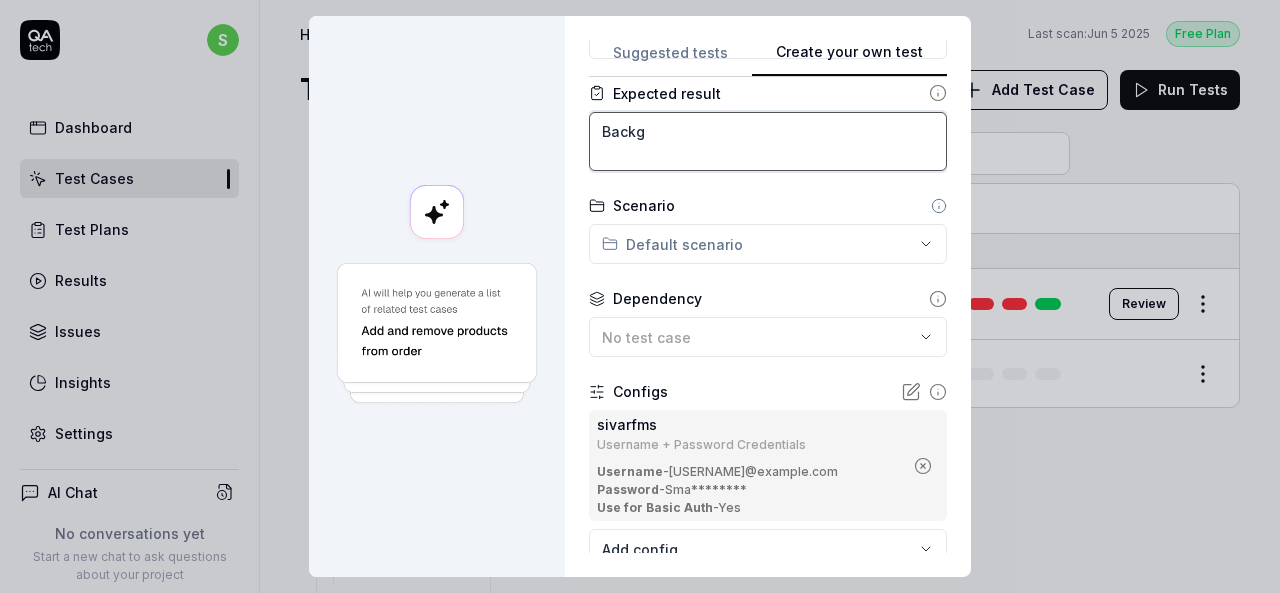 type on "*" 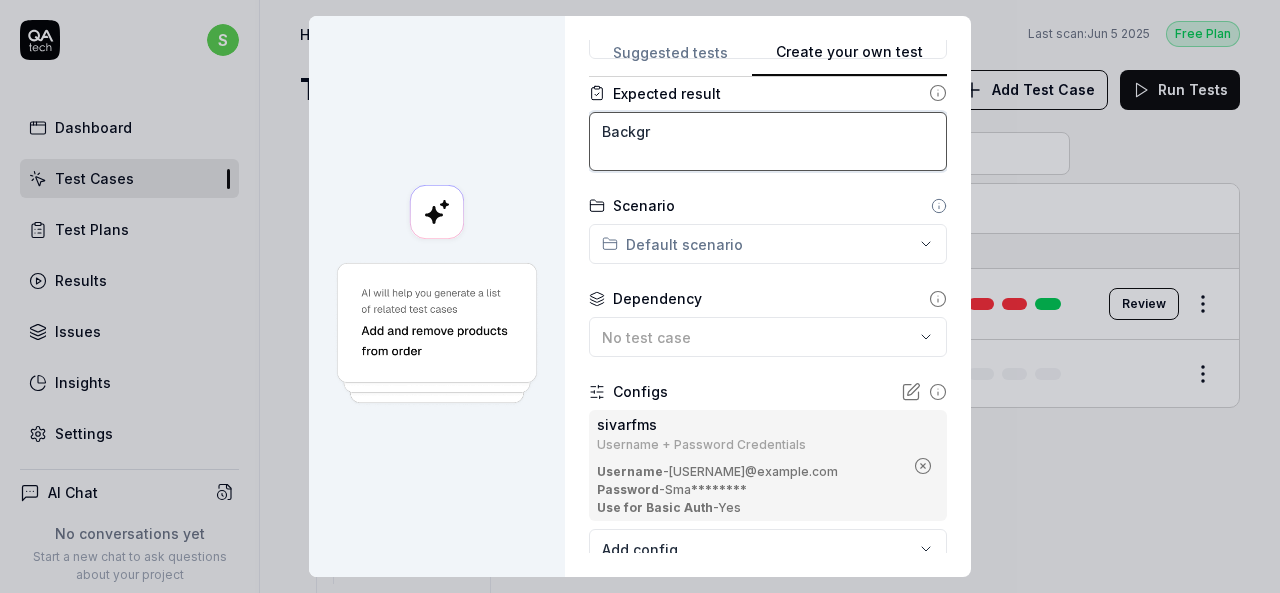 type on "*" 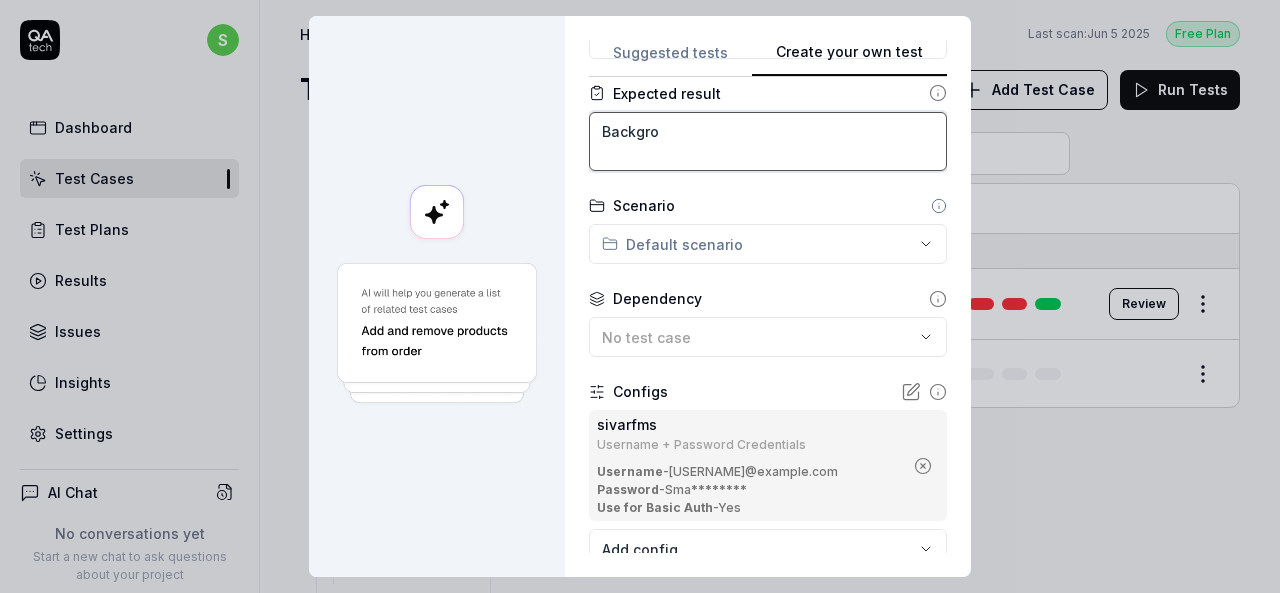 type on "*" 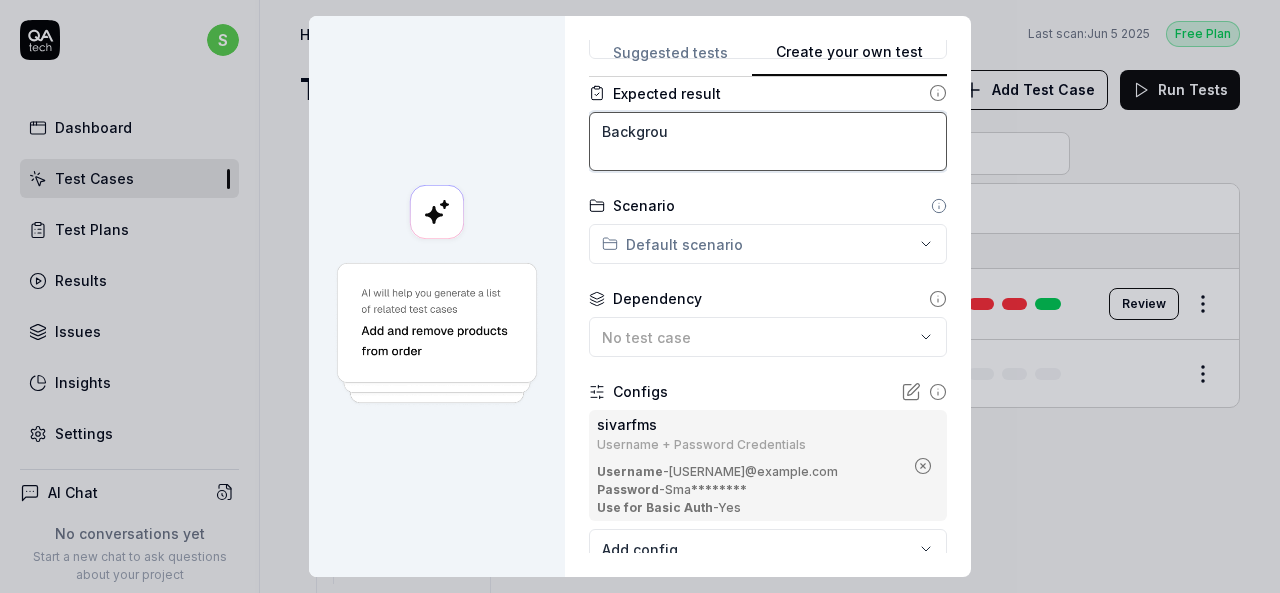 type on "*" 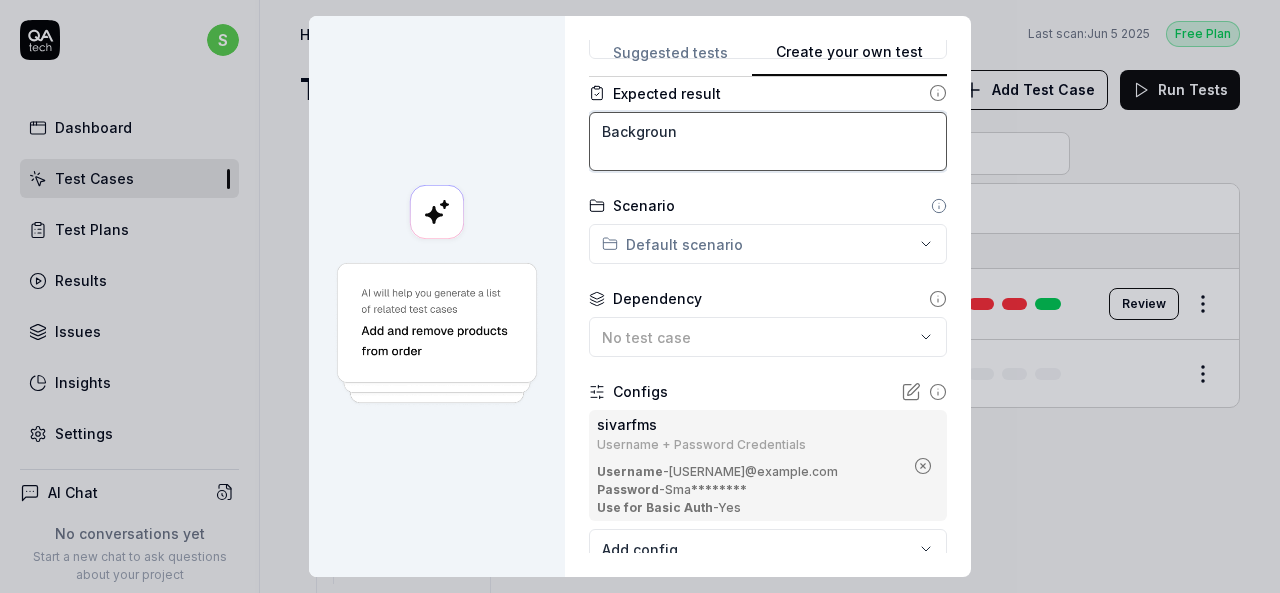 type on "*" 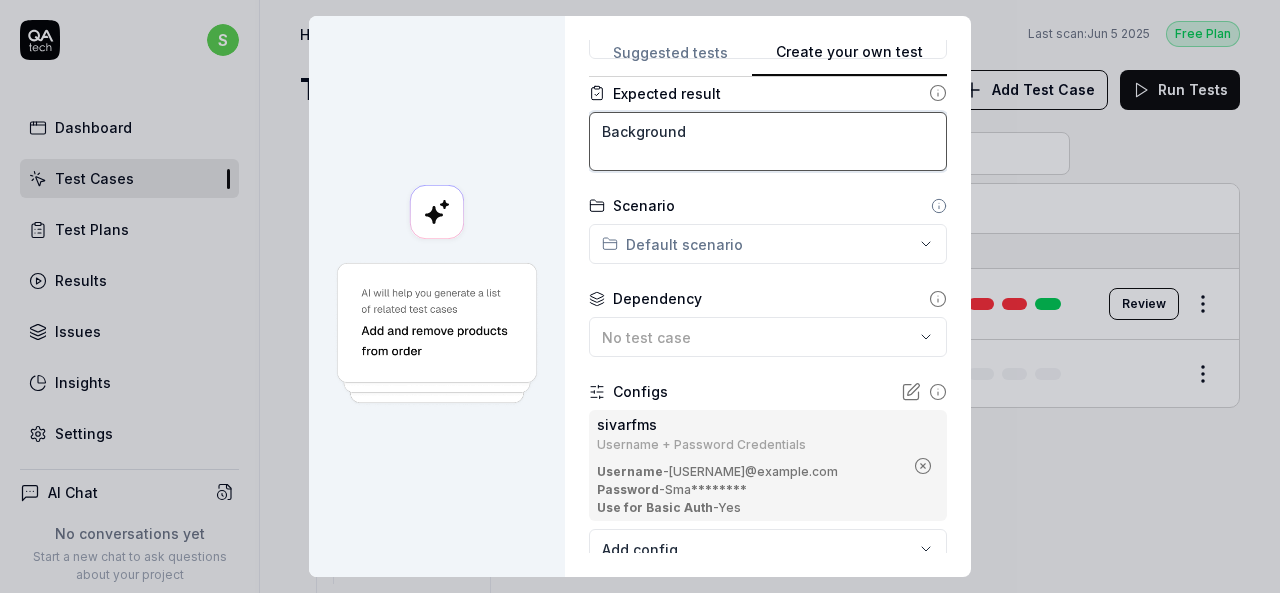 type on "Background" 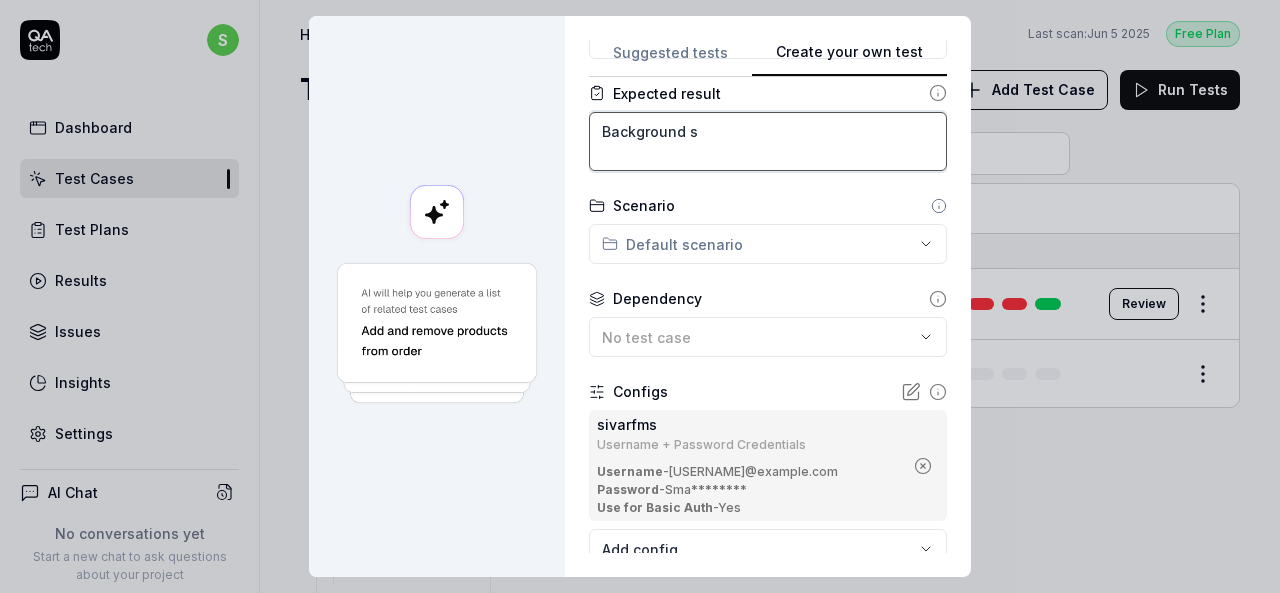 type on "*" 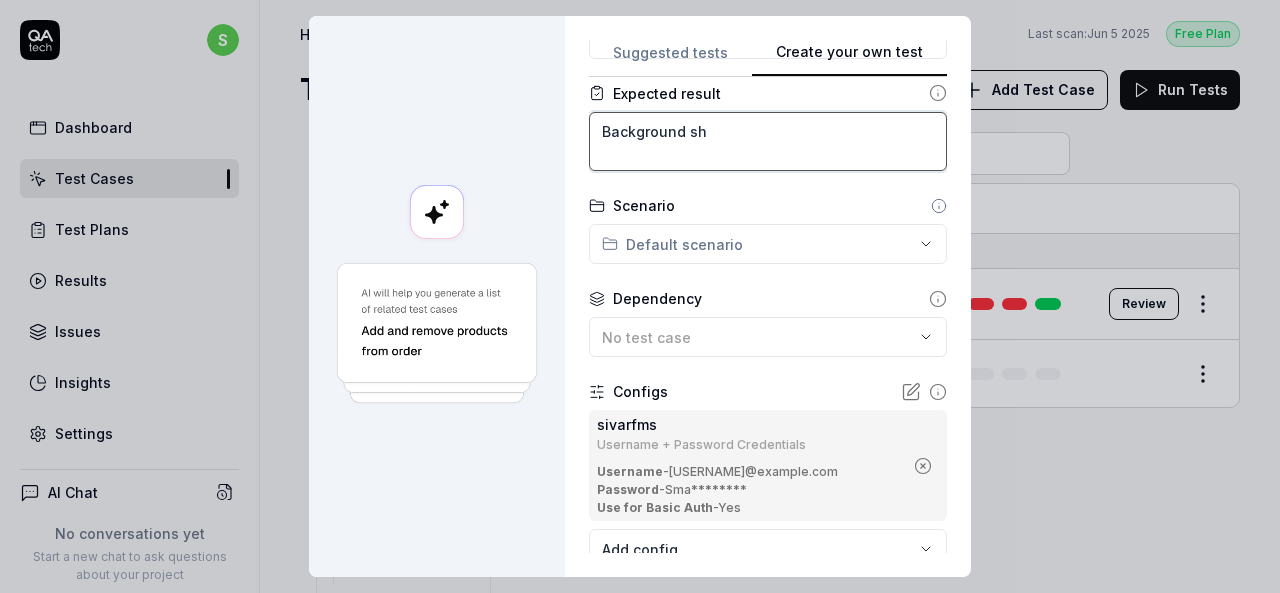 type on "*" 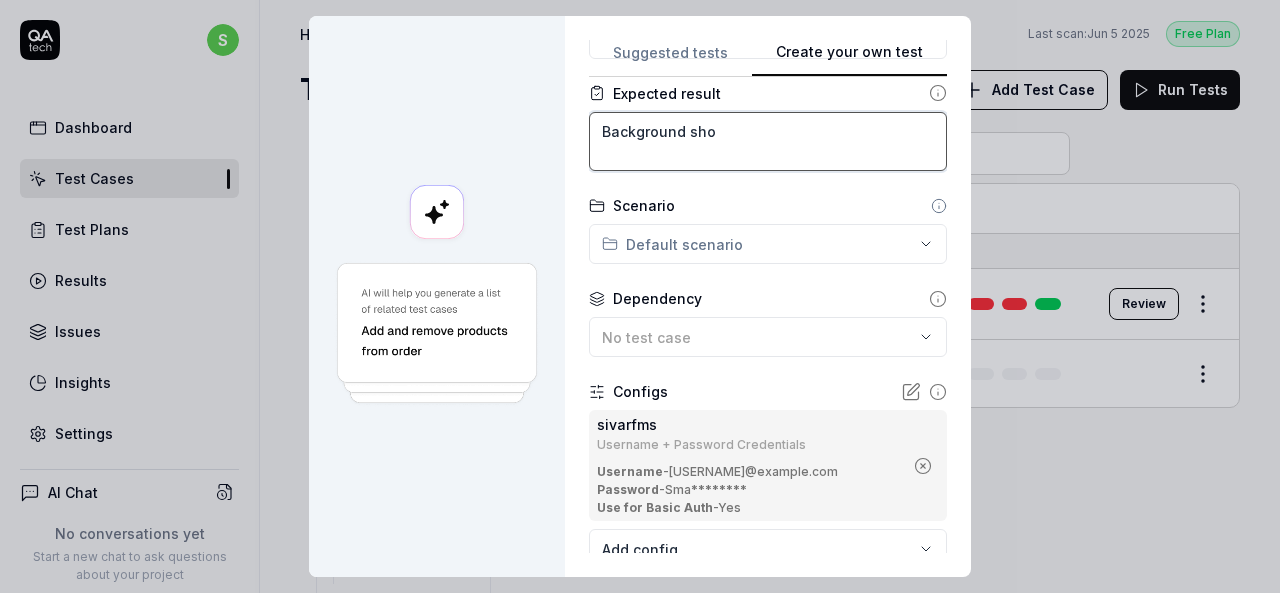 type on "*" 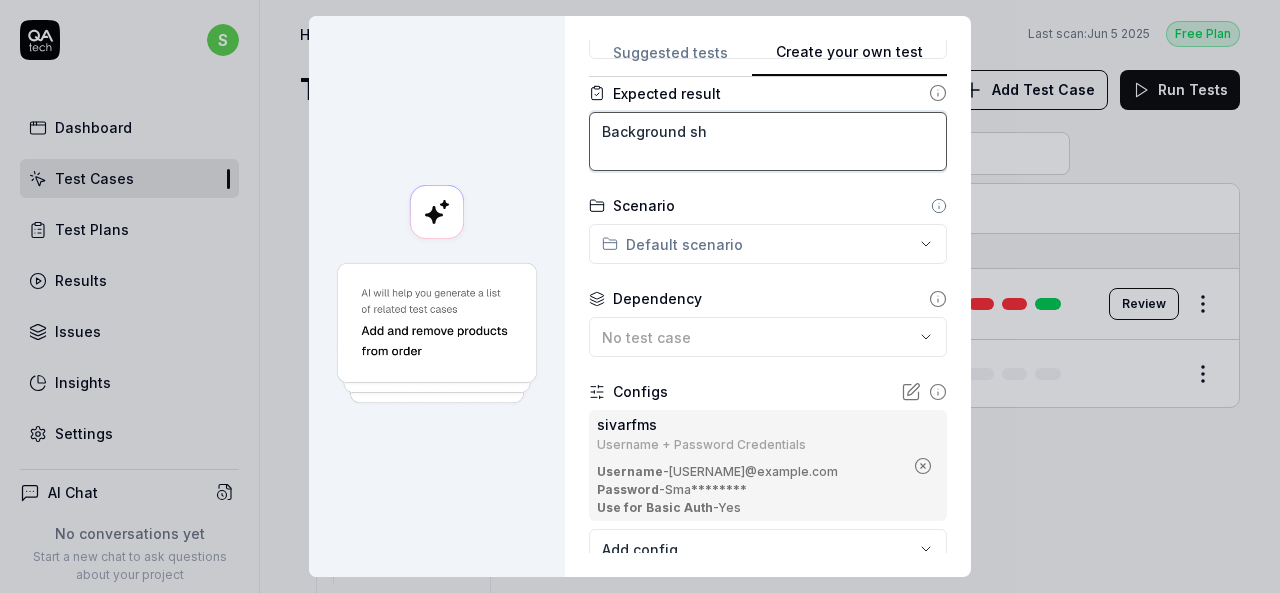 type on "*" 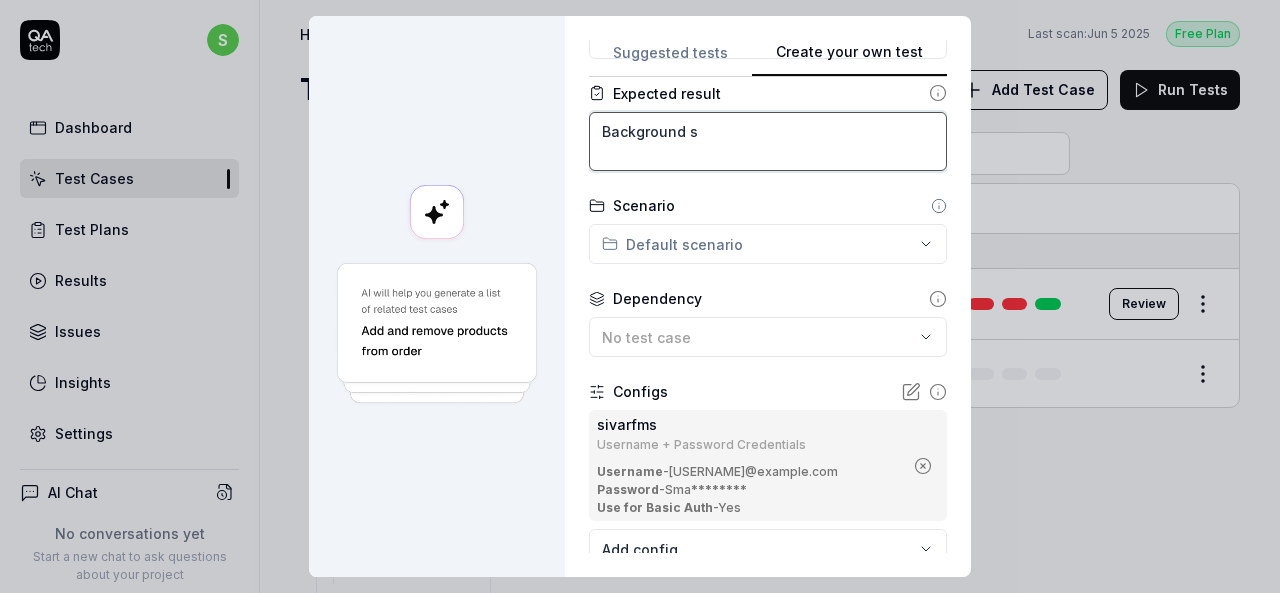 type on "*" 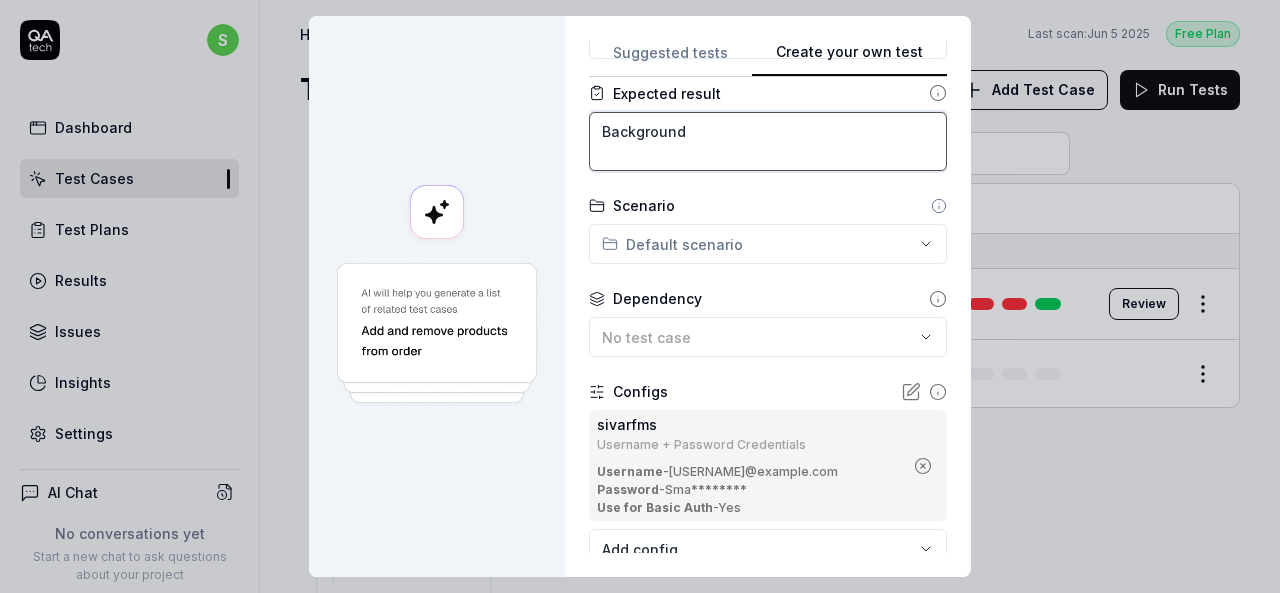 type on "*" 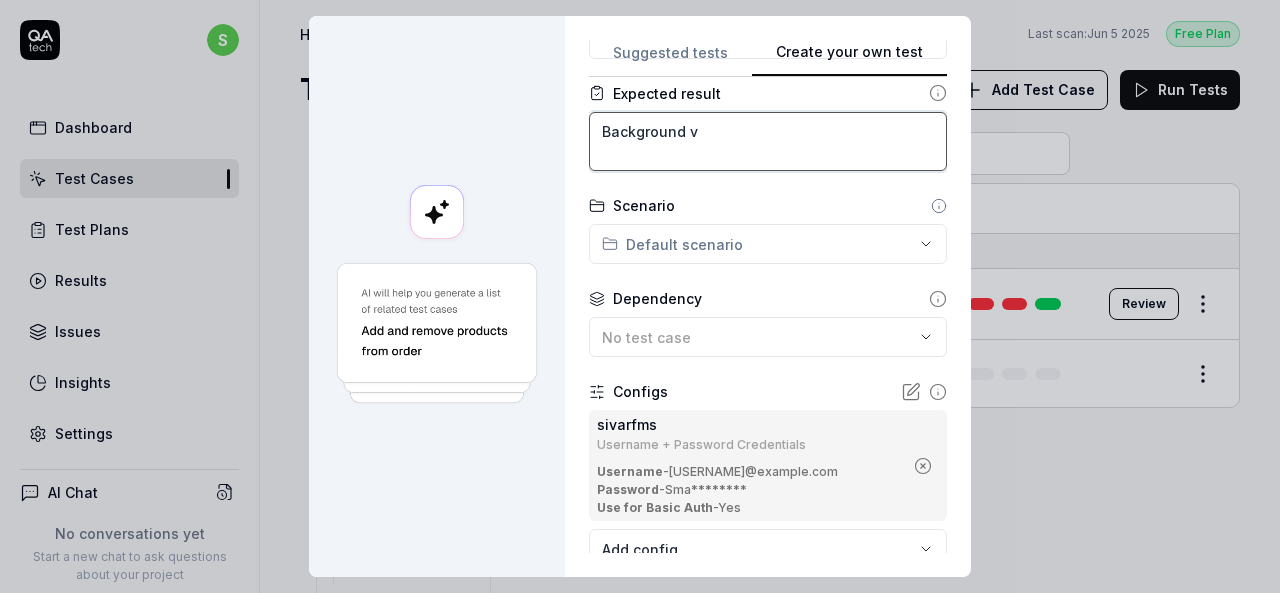 type on "*" 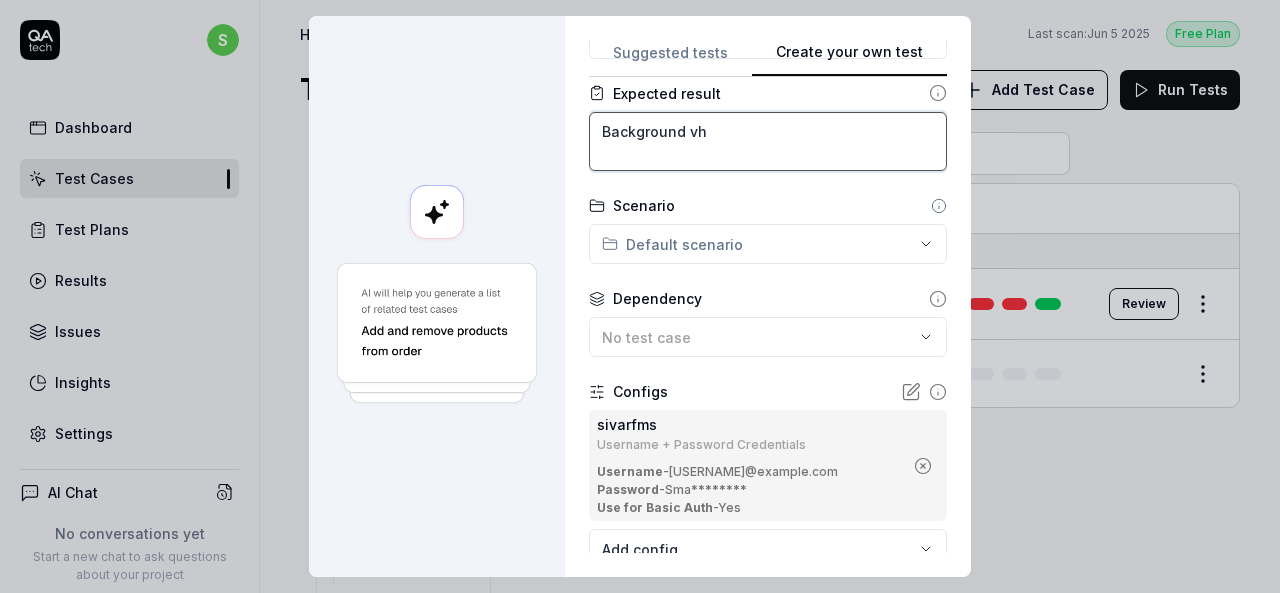 type on "*" 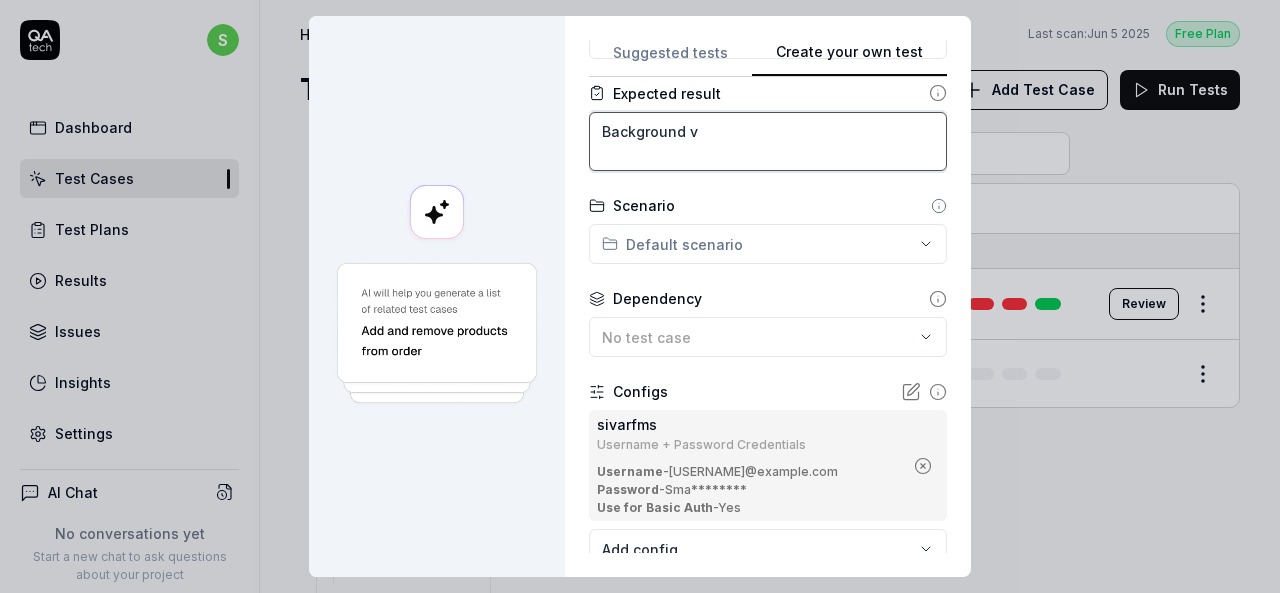 type on "*" 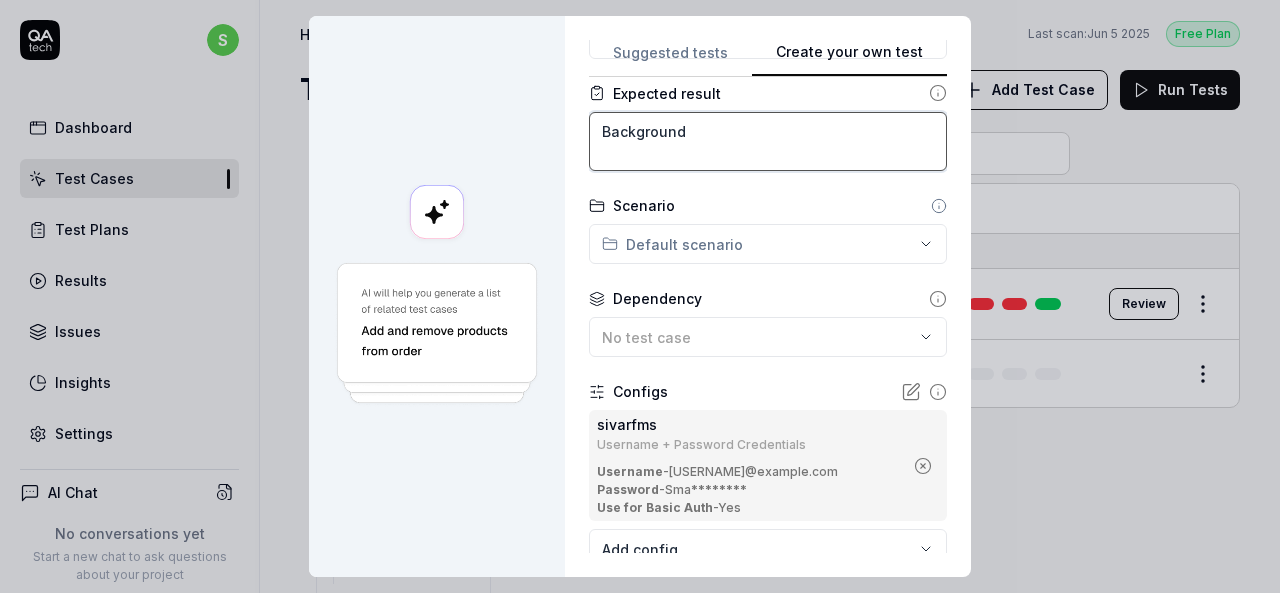 type on "*" 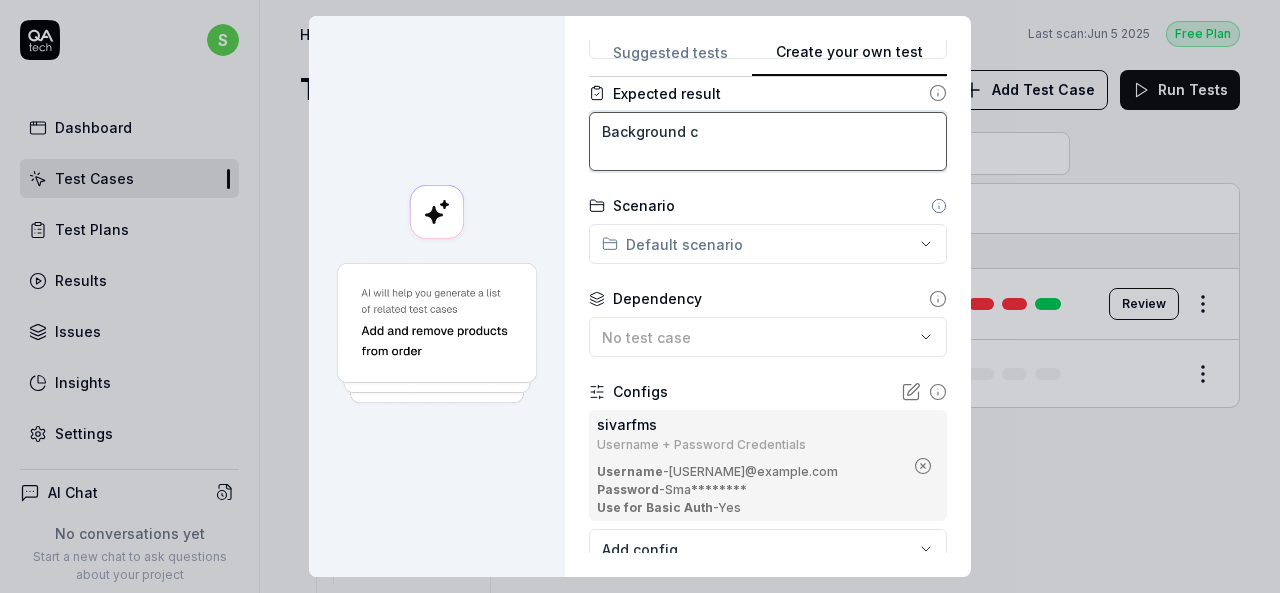 type on "*" 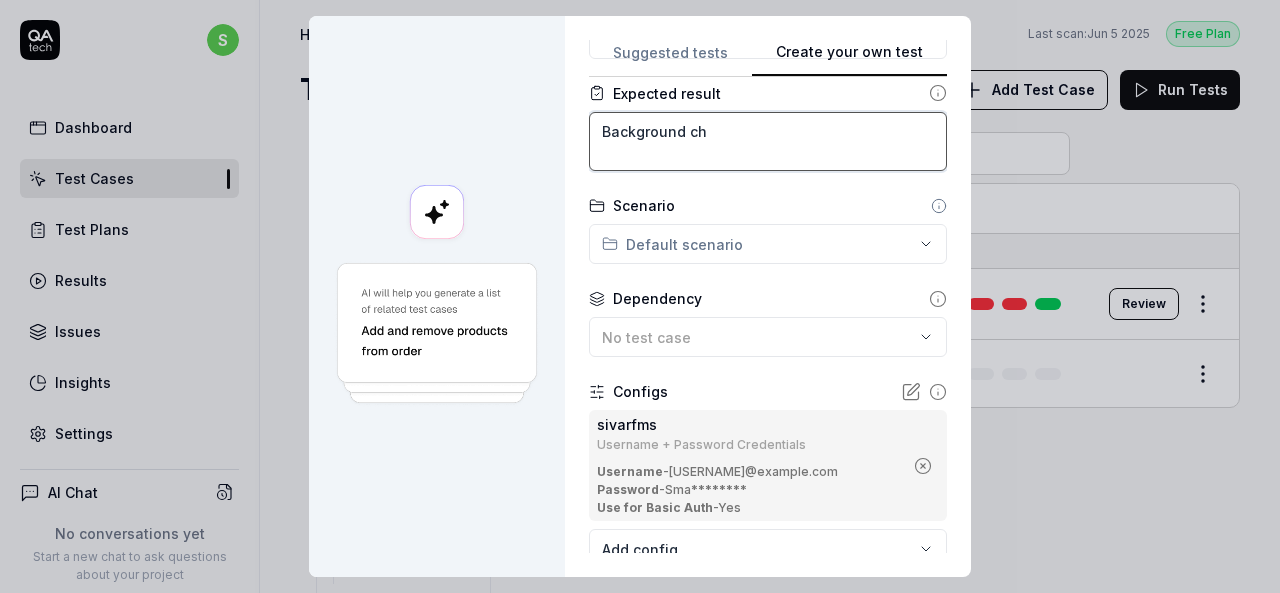 type on "*" 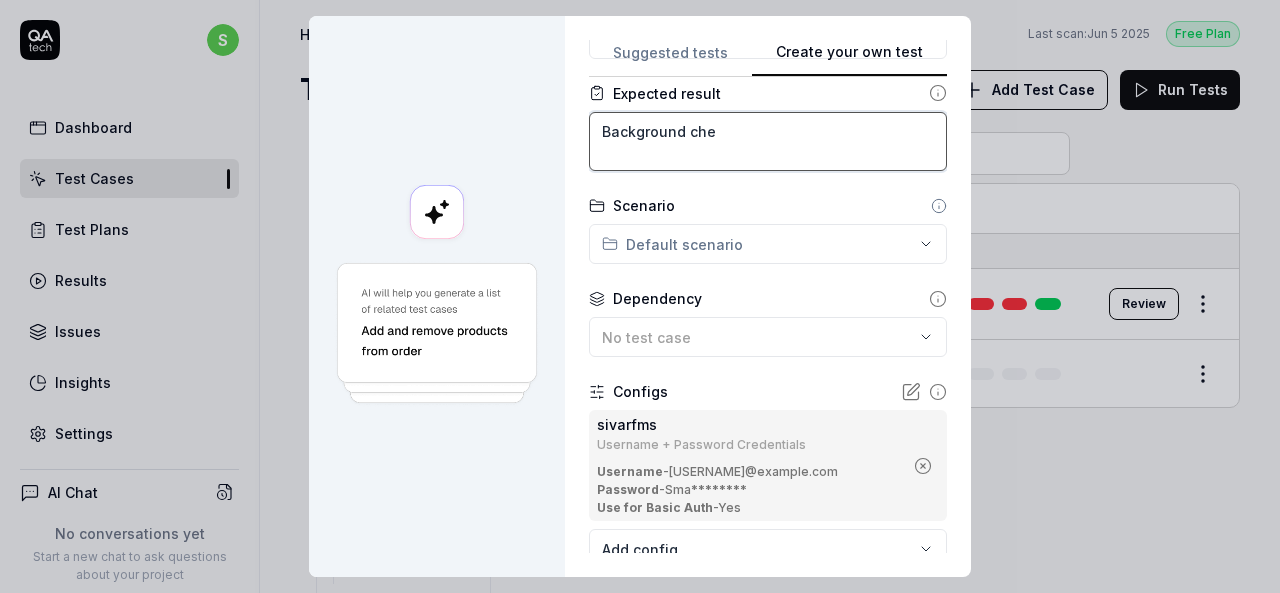 type on "*" 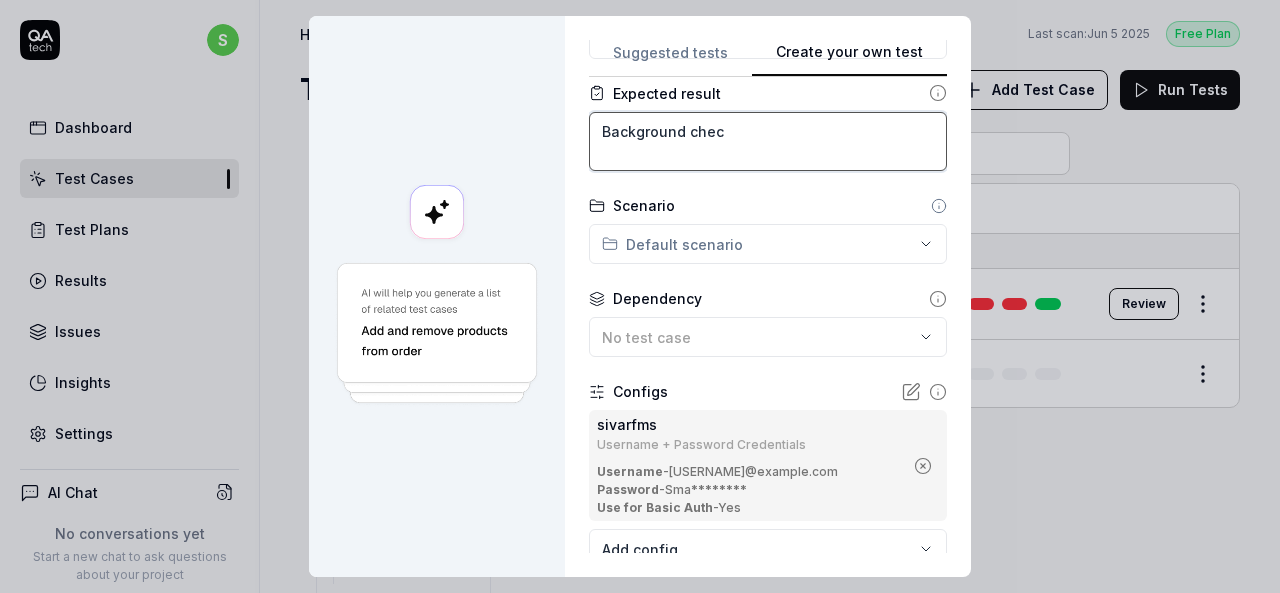 type on "*" 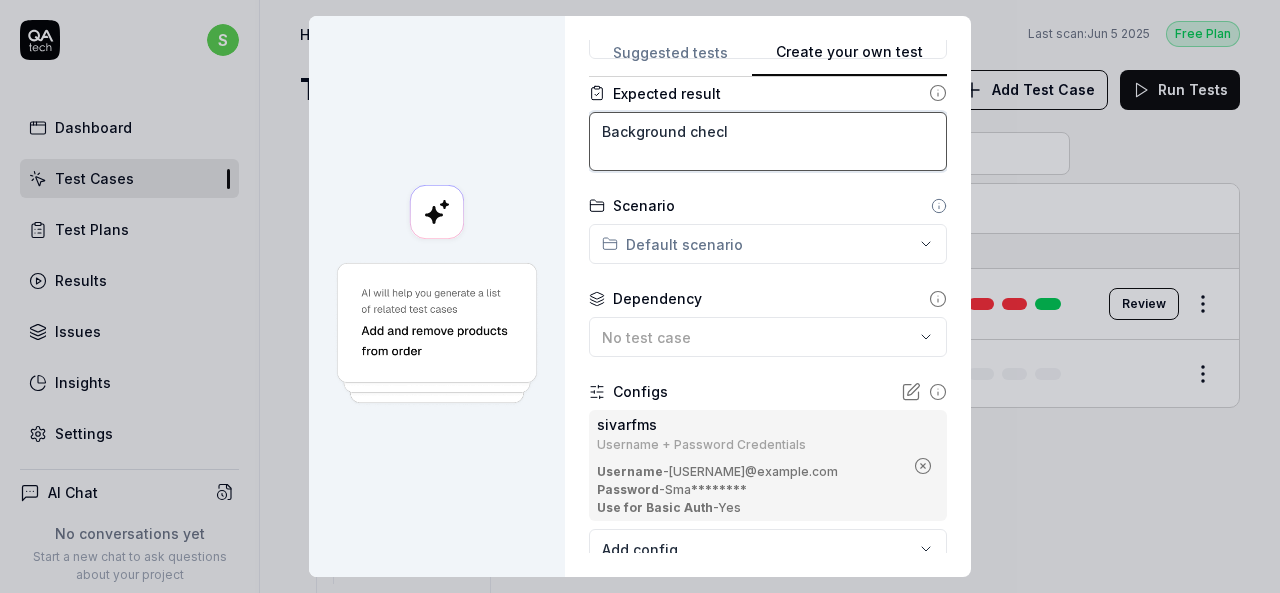 type on "*" 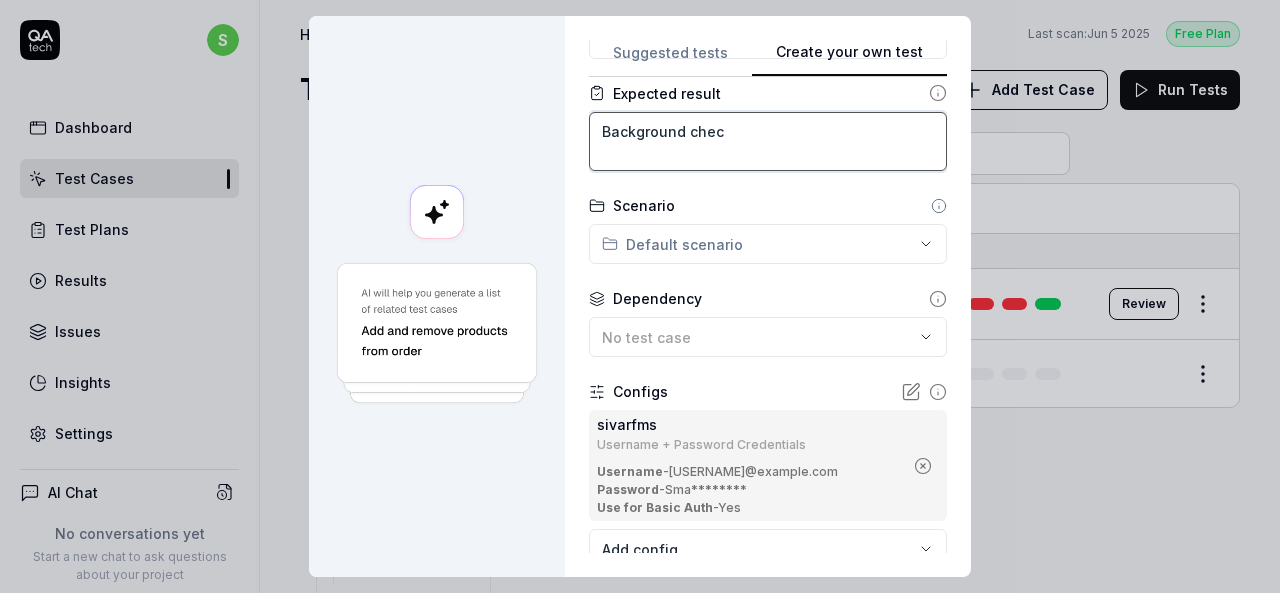 type on "*" 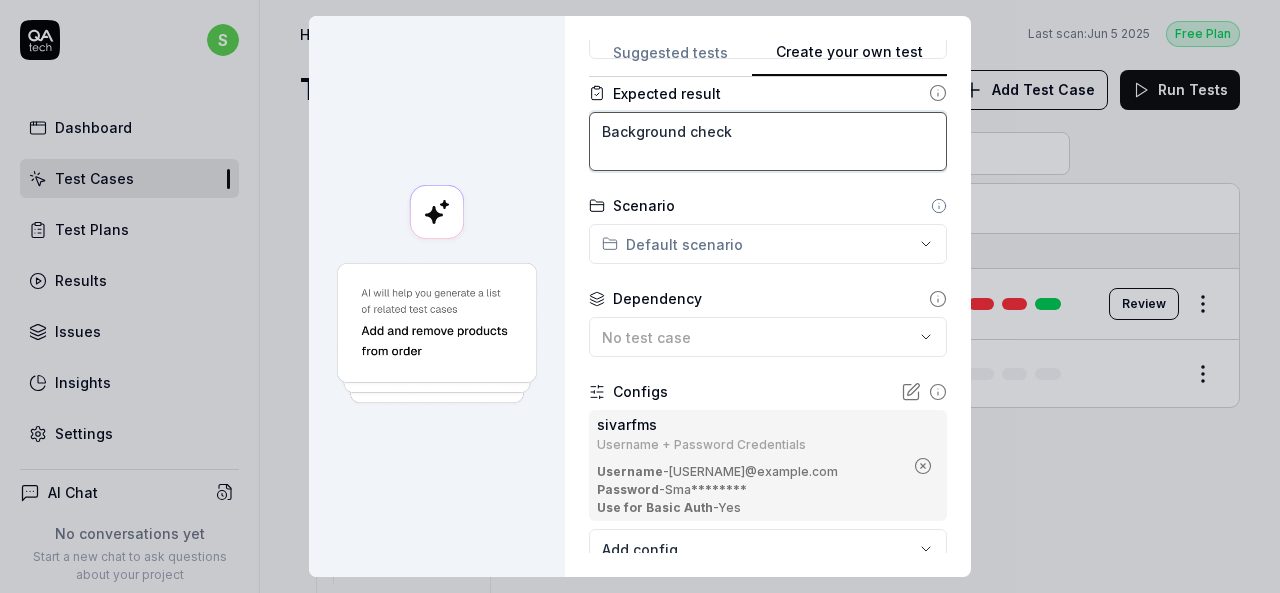 type on "*" 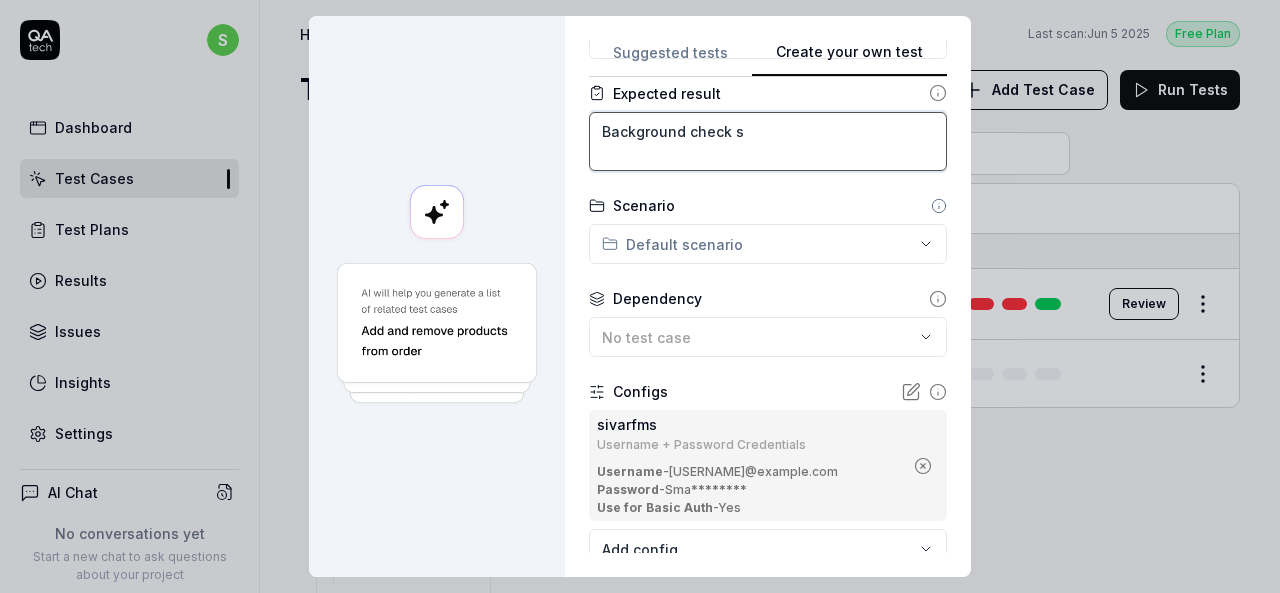 type on "*" 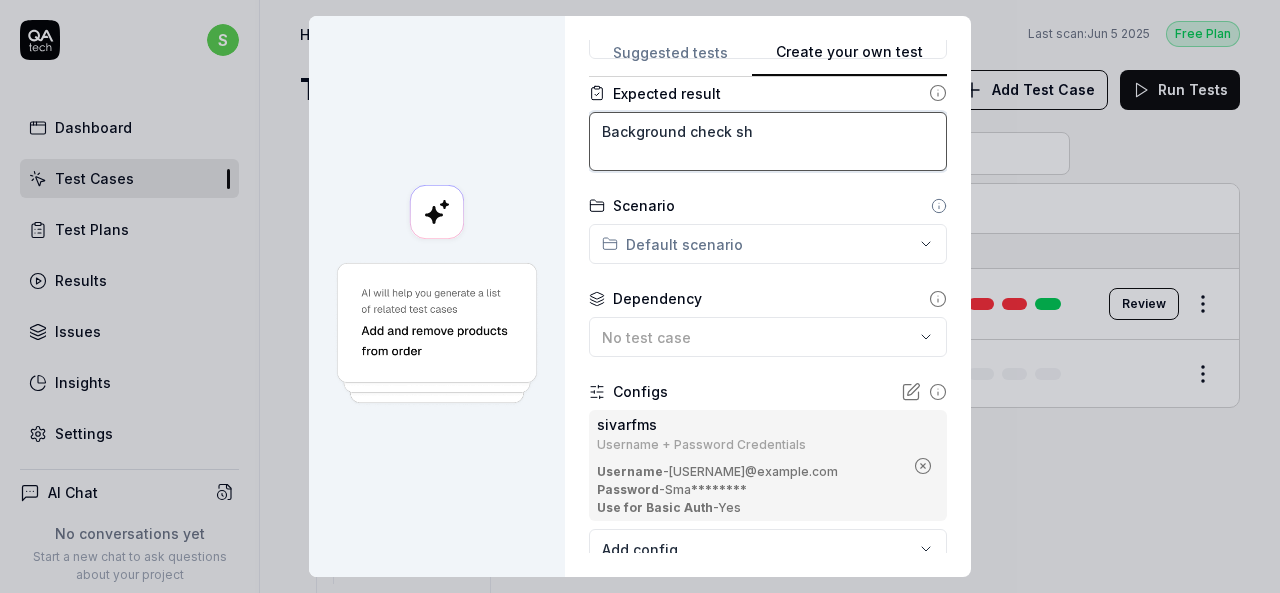 type on "*" 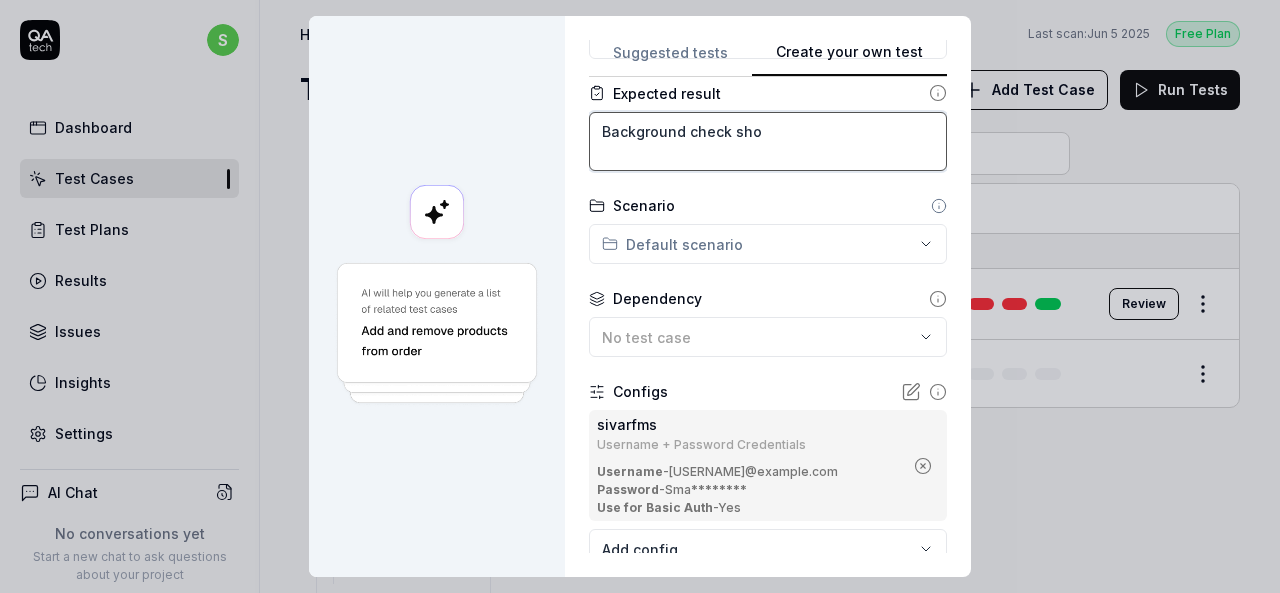 type on "*" 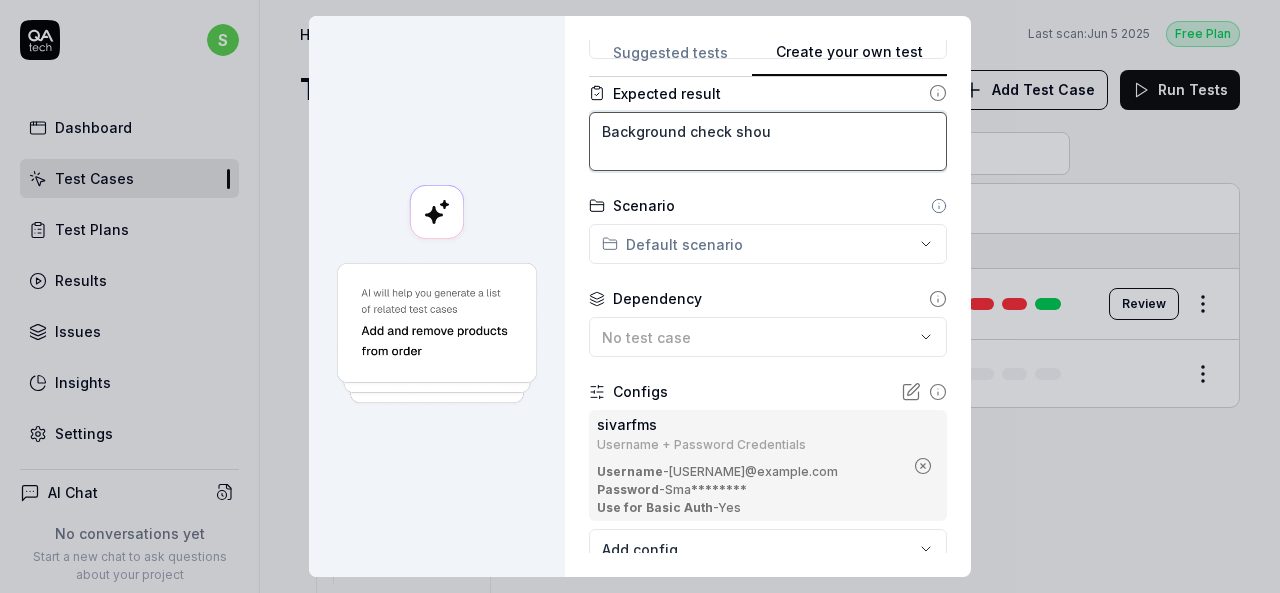 type on "*" 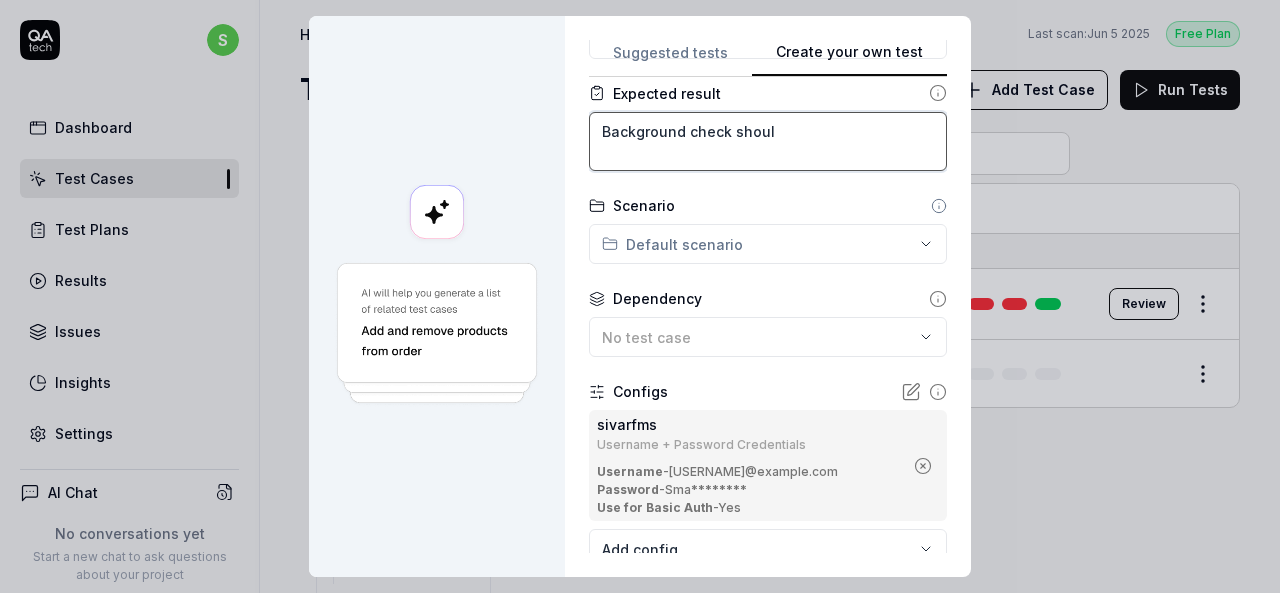 type on "*" 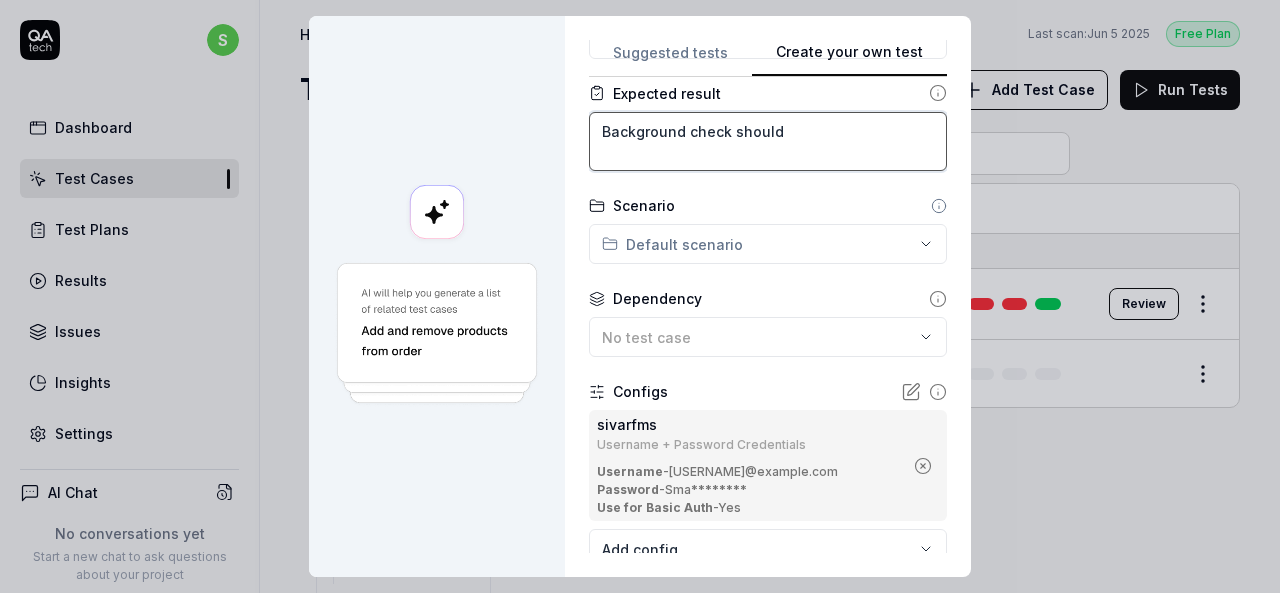 type on "*" 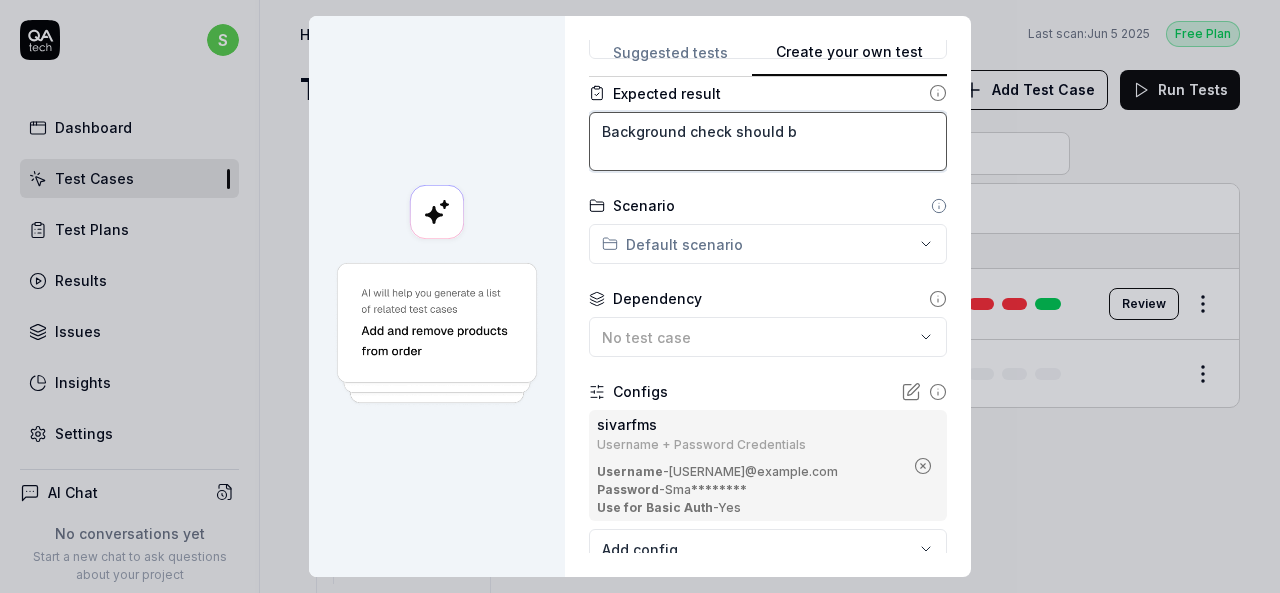 type on "*" 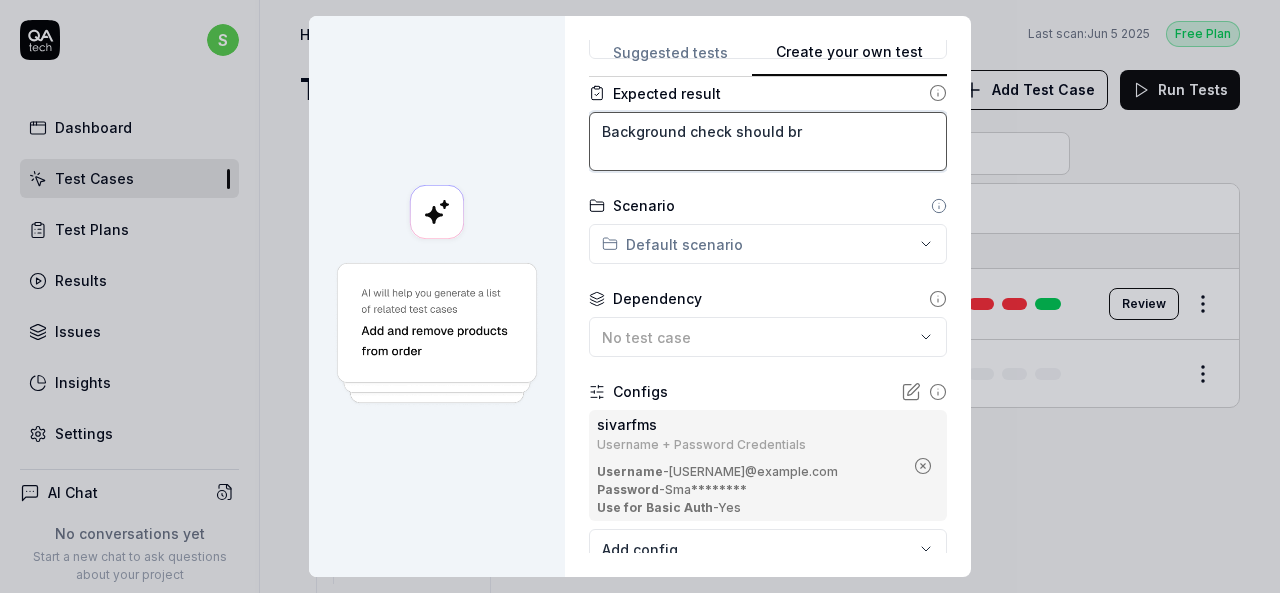 type on "*" 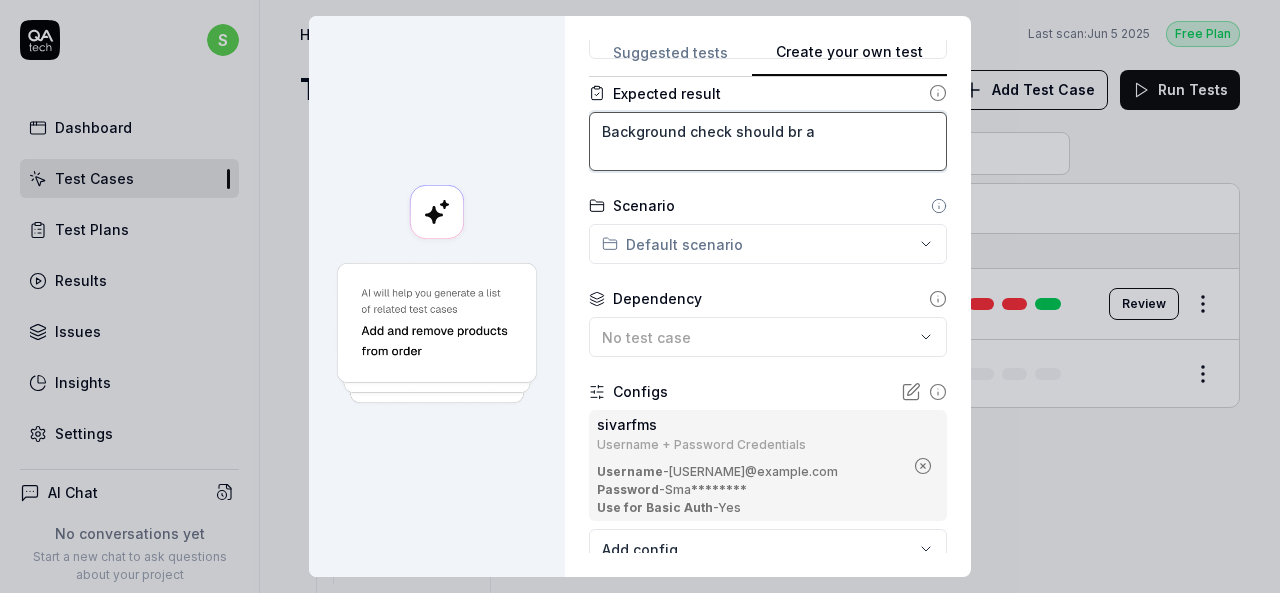 type on "*" 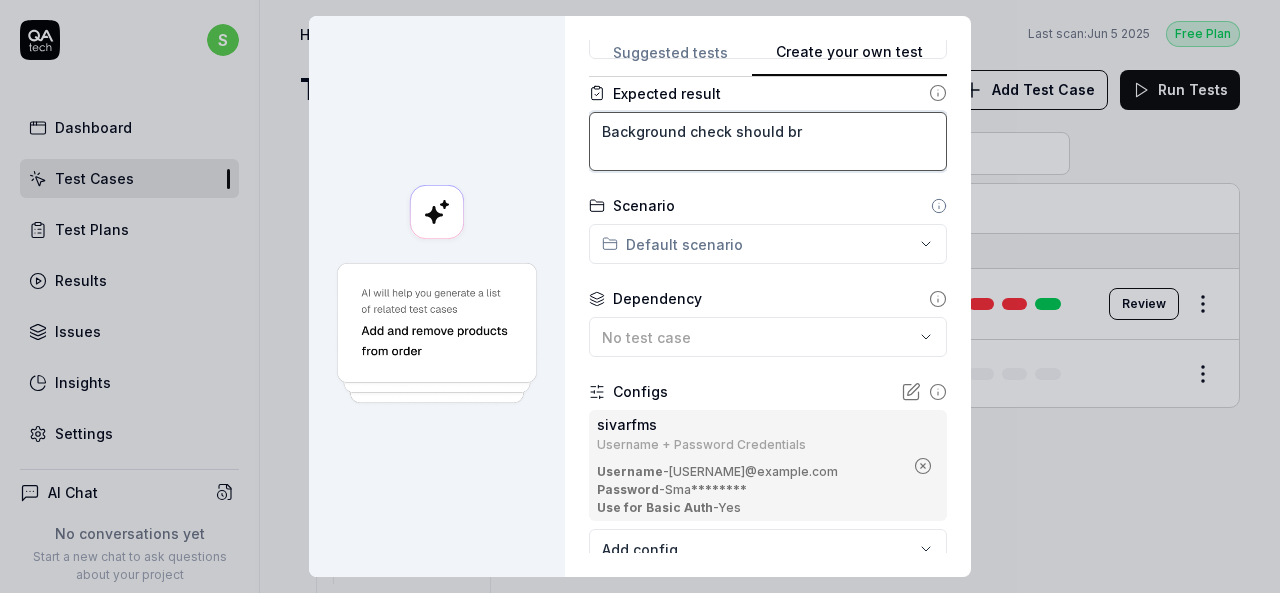 type on "*" 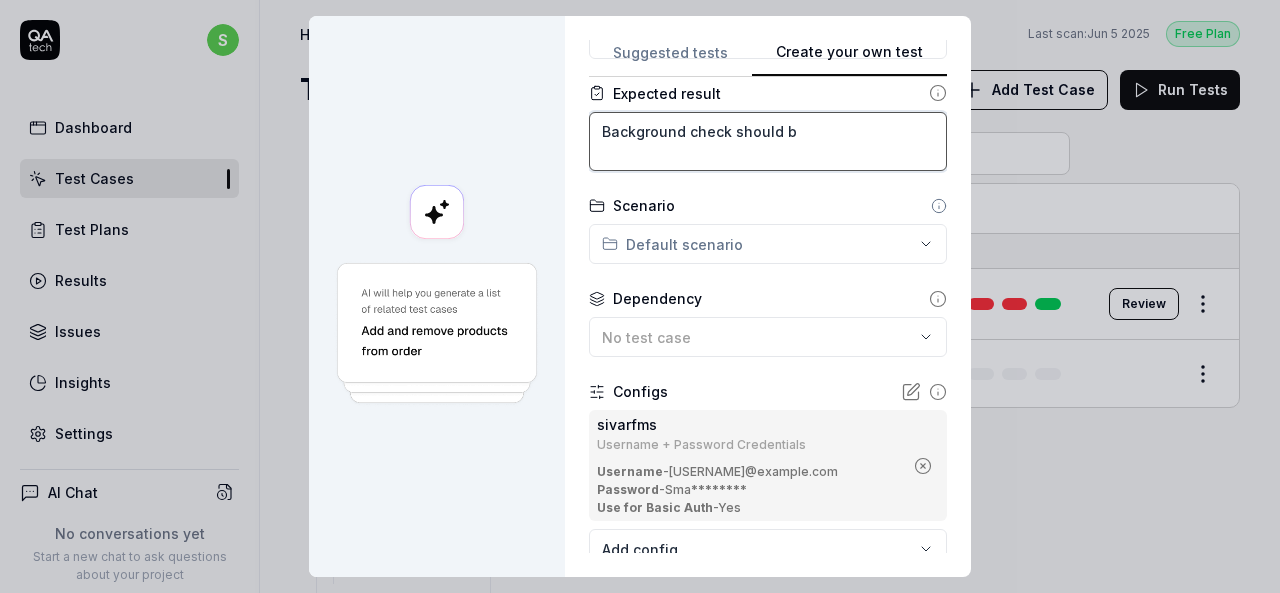 type on "*" 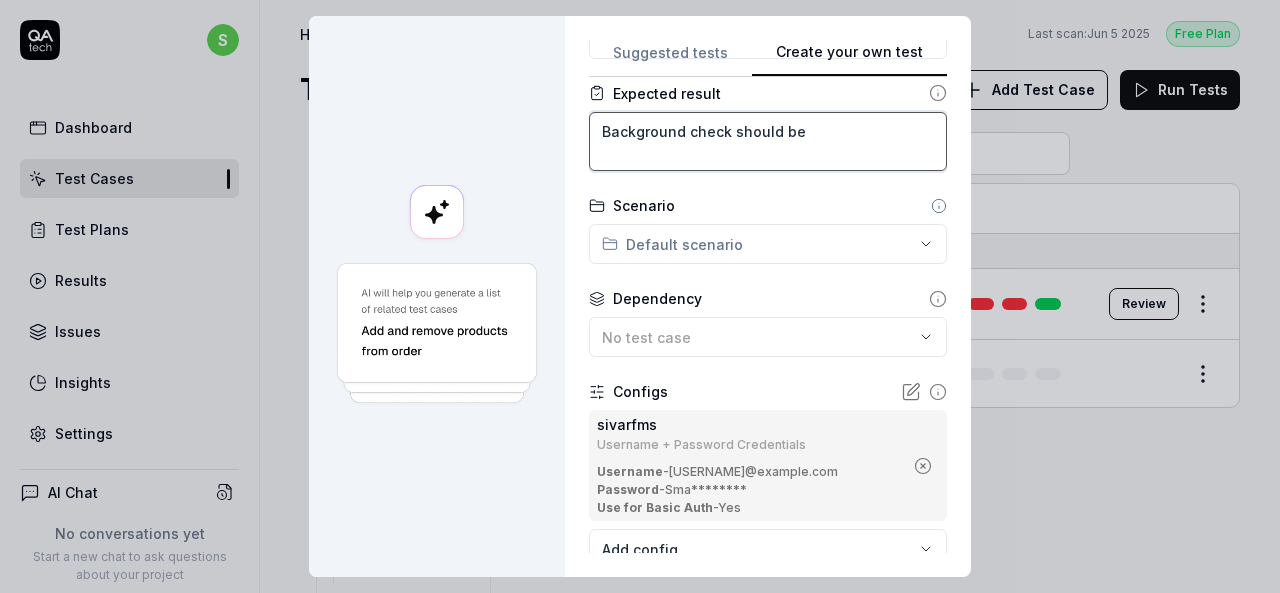 type on "*" 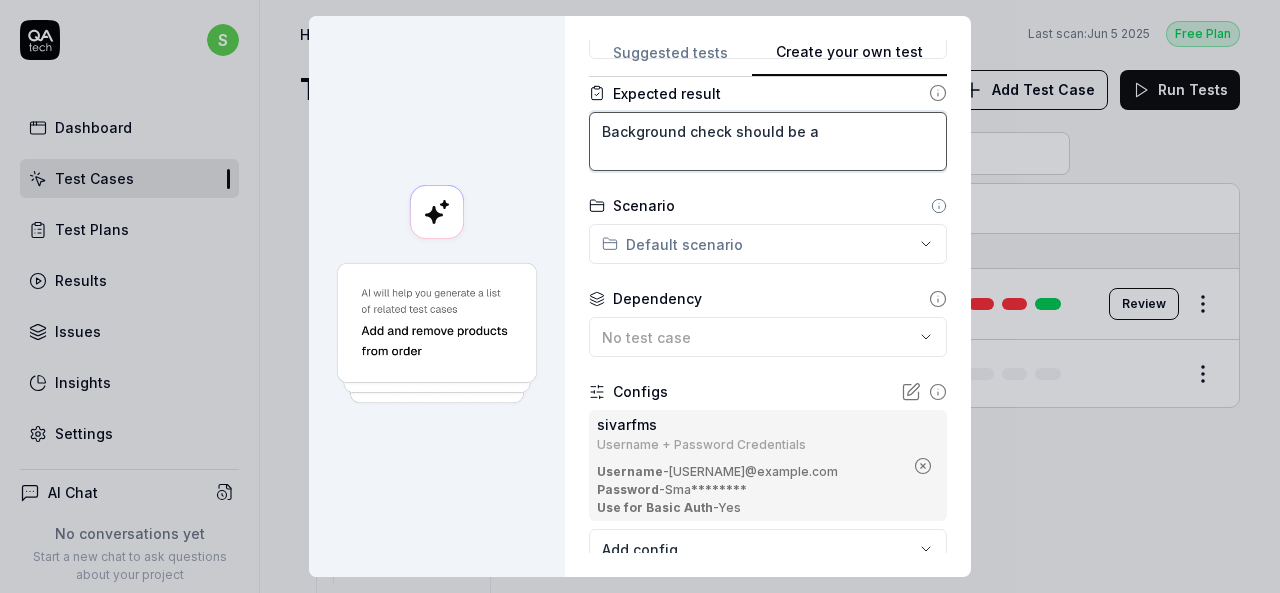 type on "*" 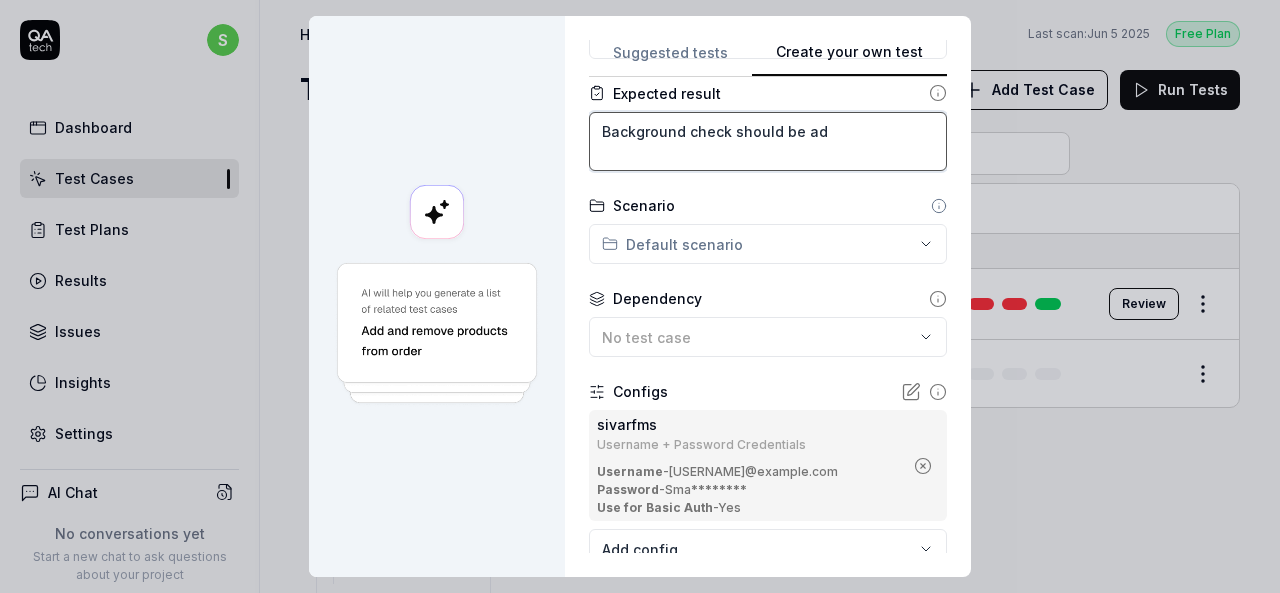 type on "*" 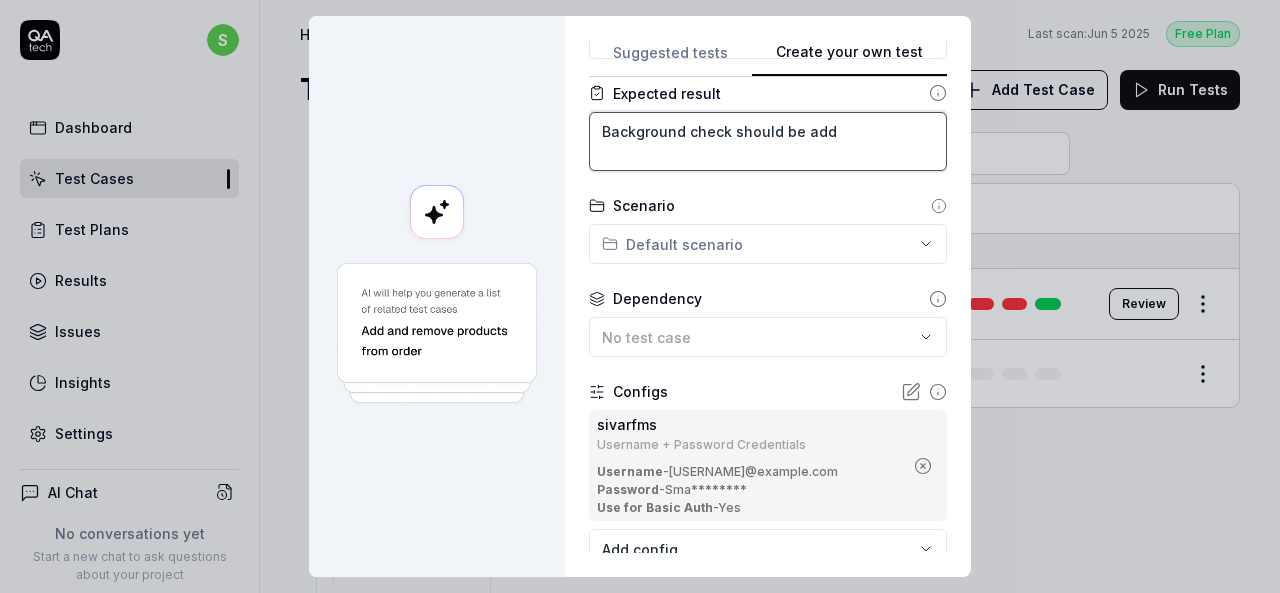 type on "*" 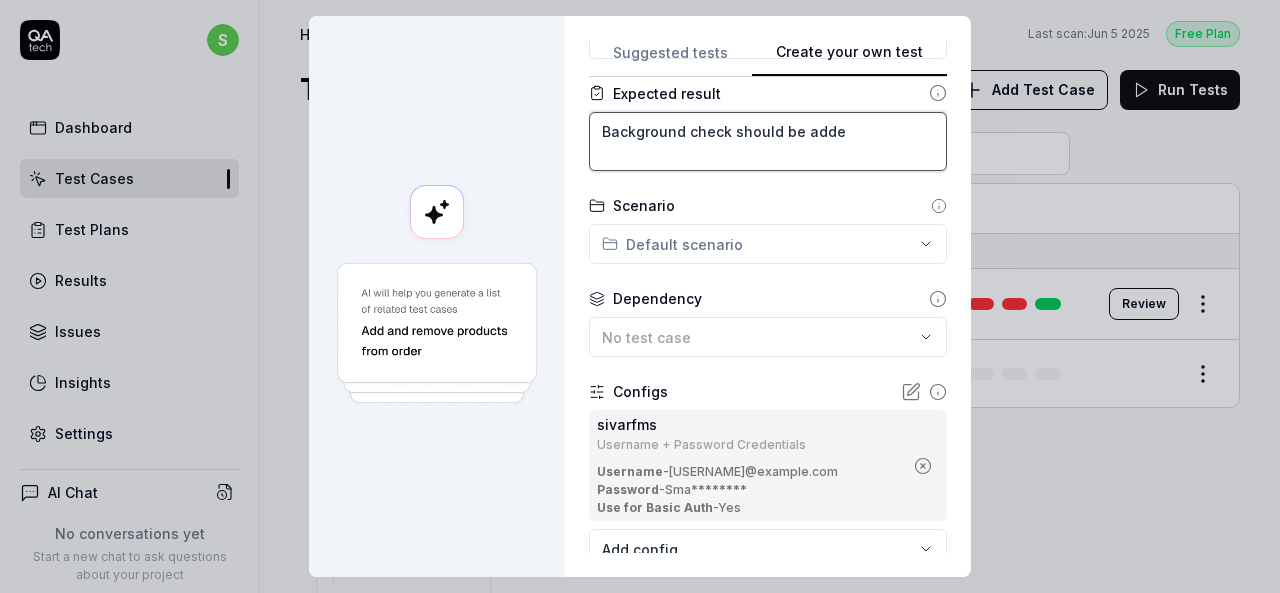 type on "*" 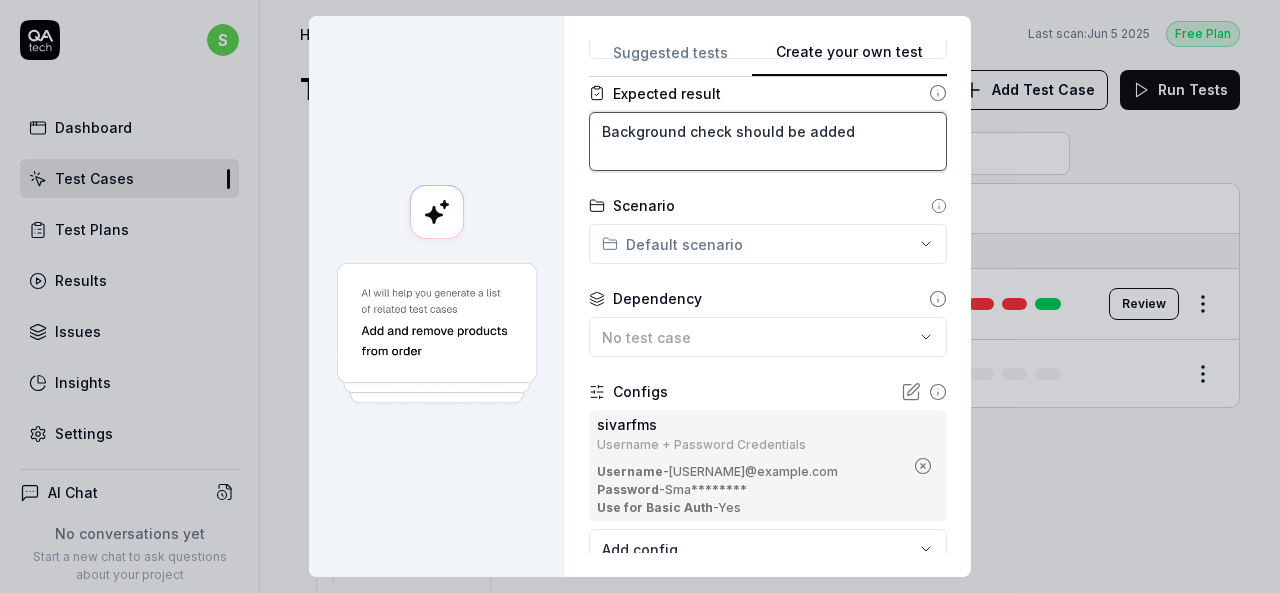 type on "*" 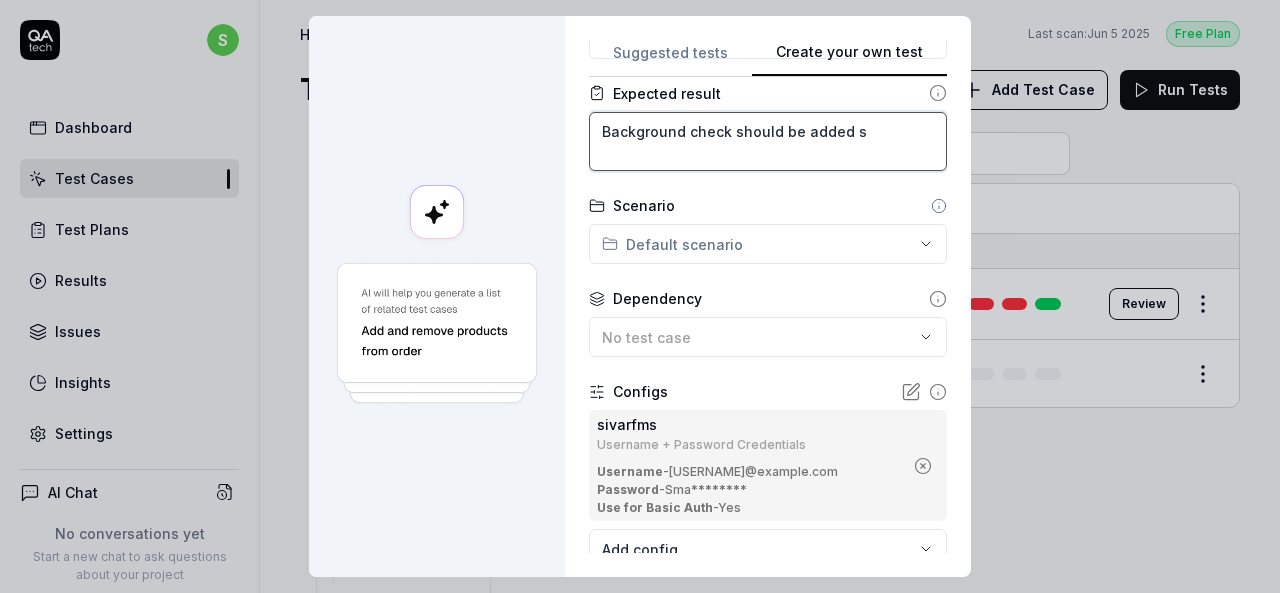 type on "*" 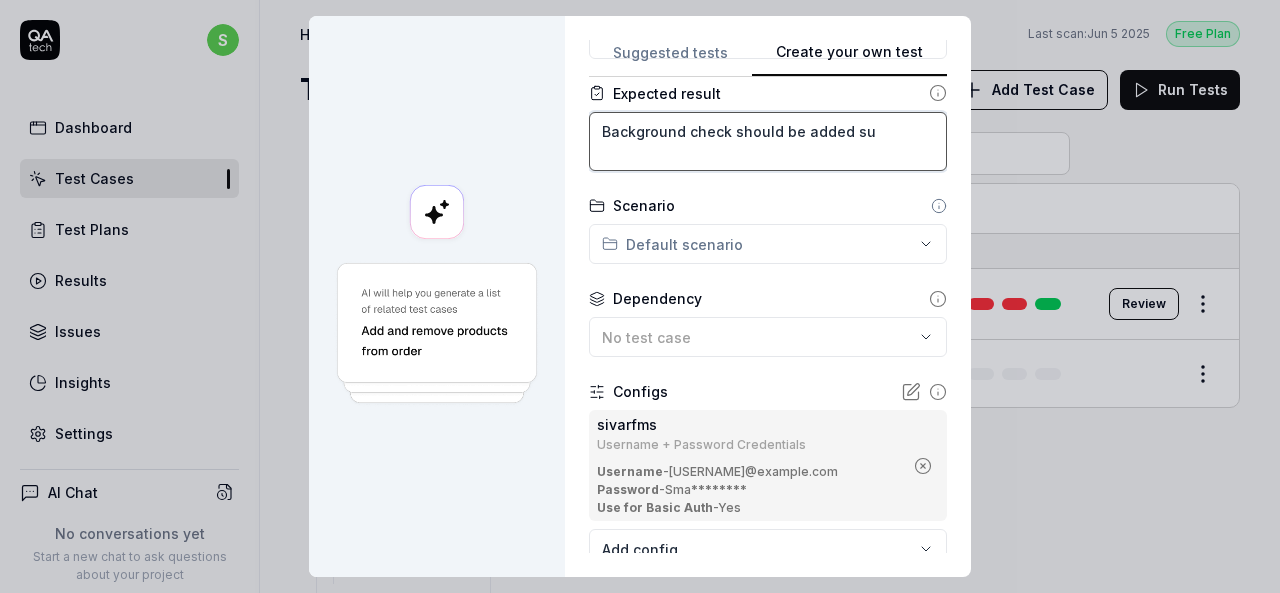 type on "*" 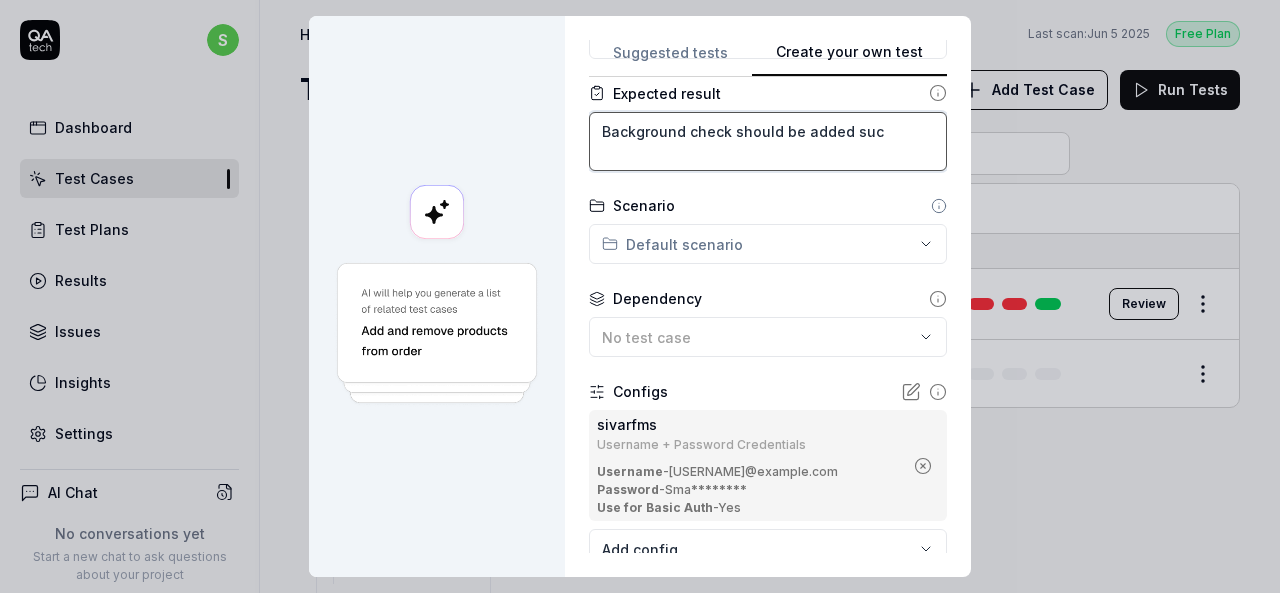 type on "*" 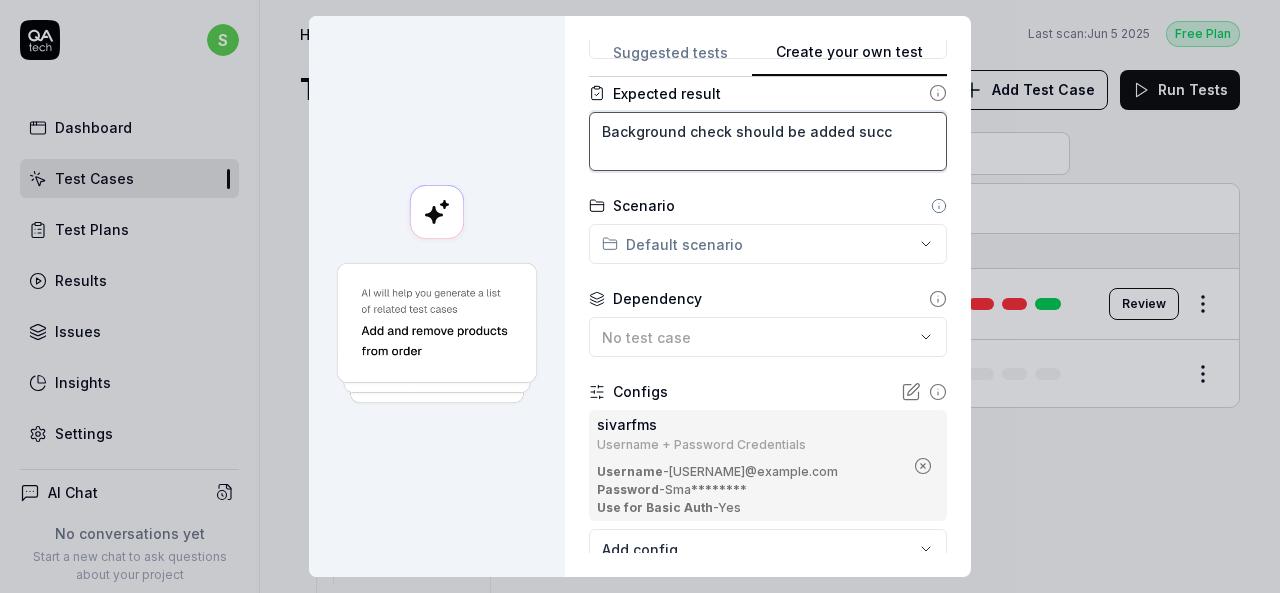 type on "*" 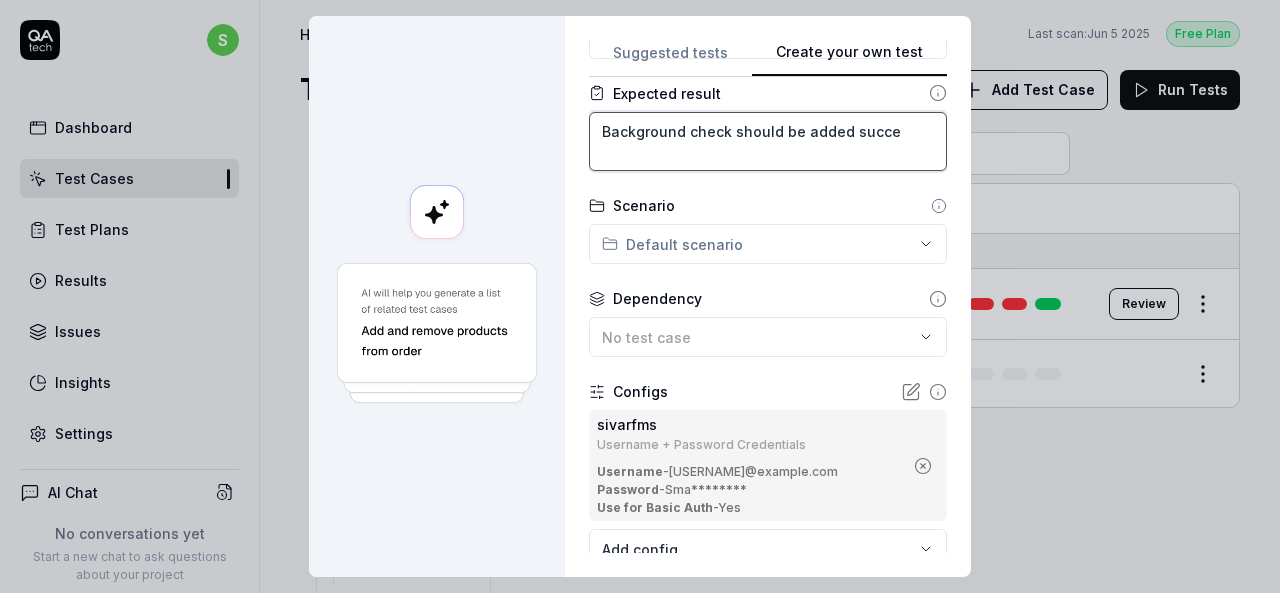 type on "*" 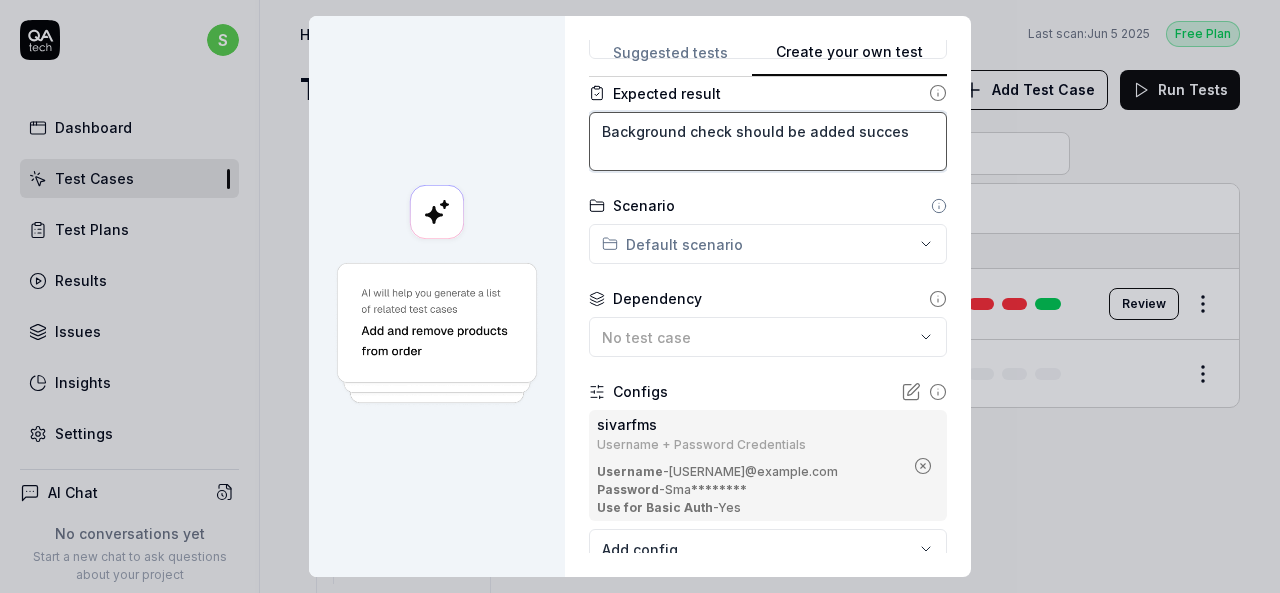 type on "*" 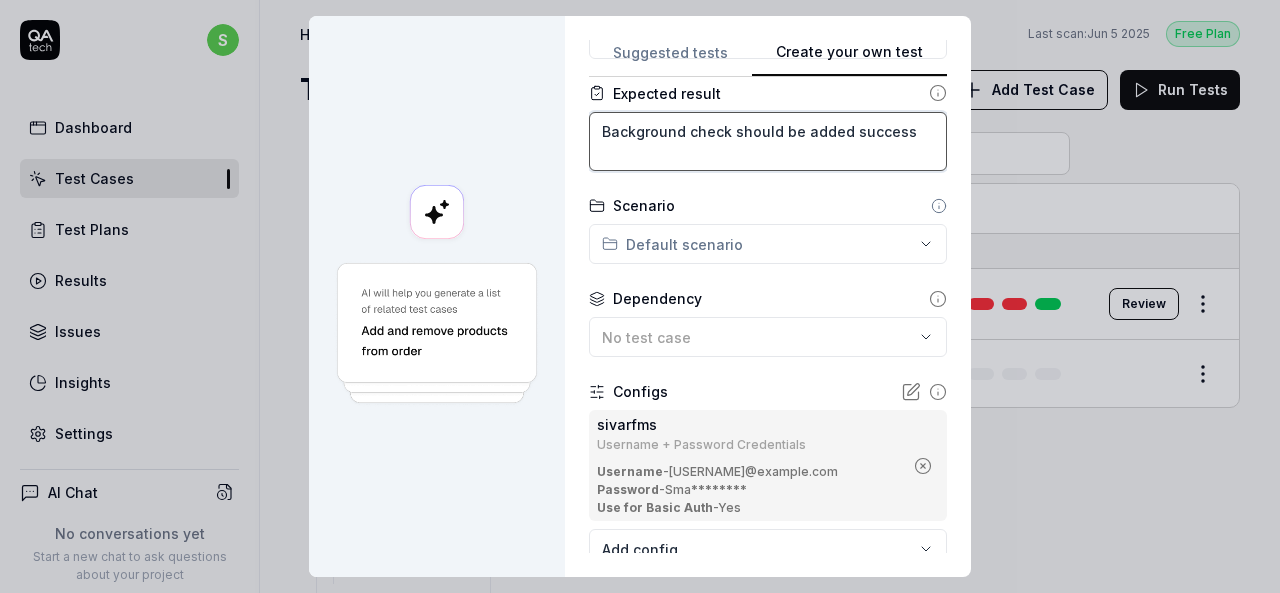 type on "*" 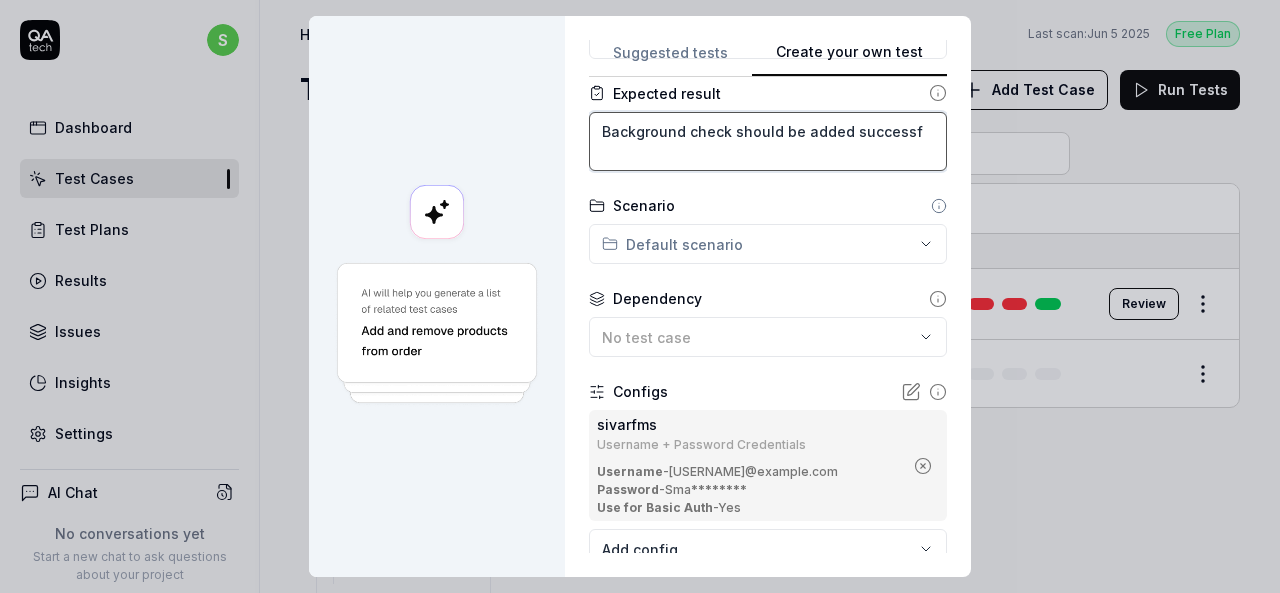 type on "*" 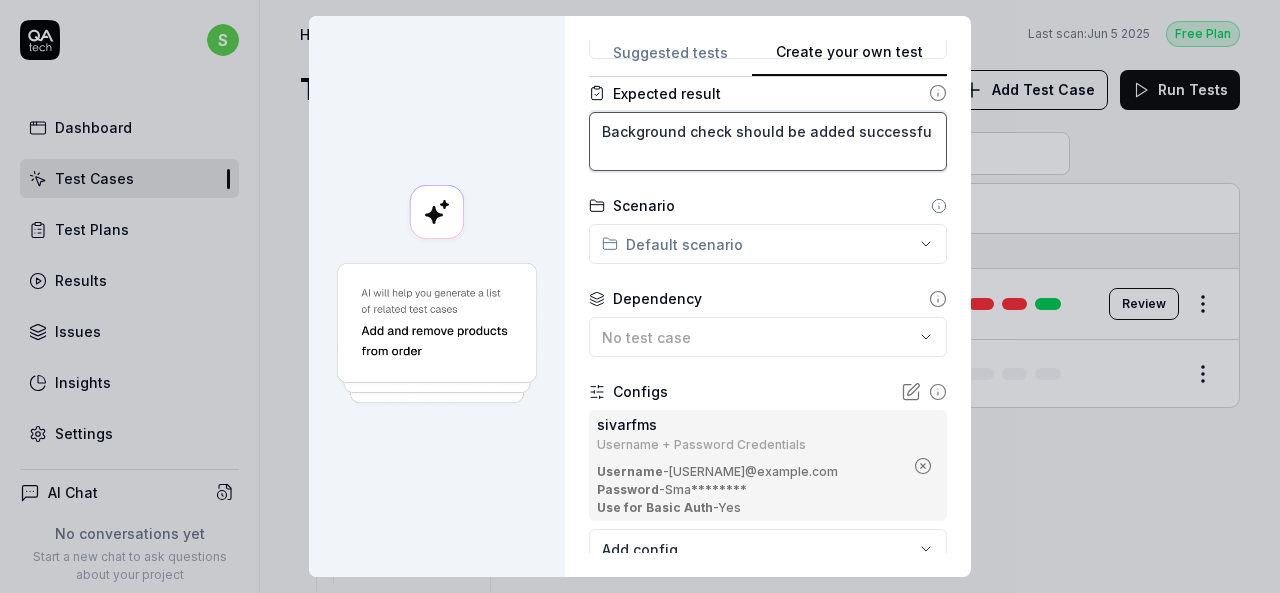 type on "*" 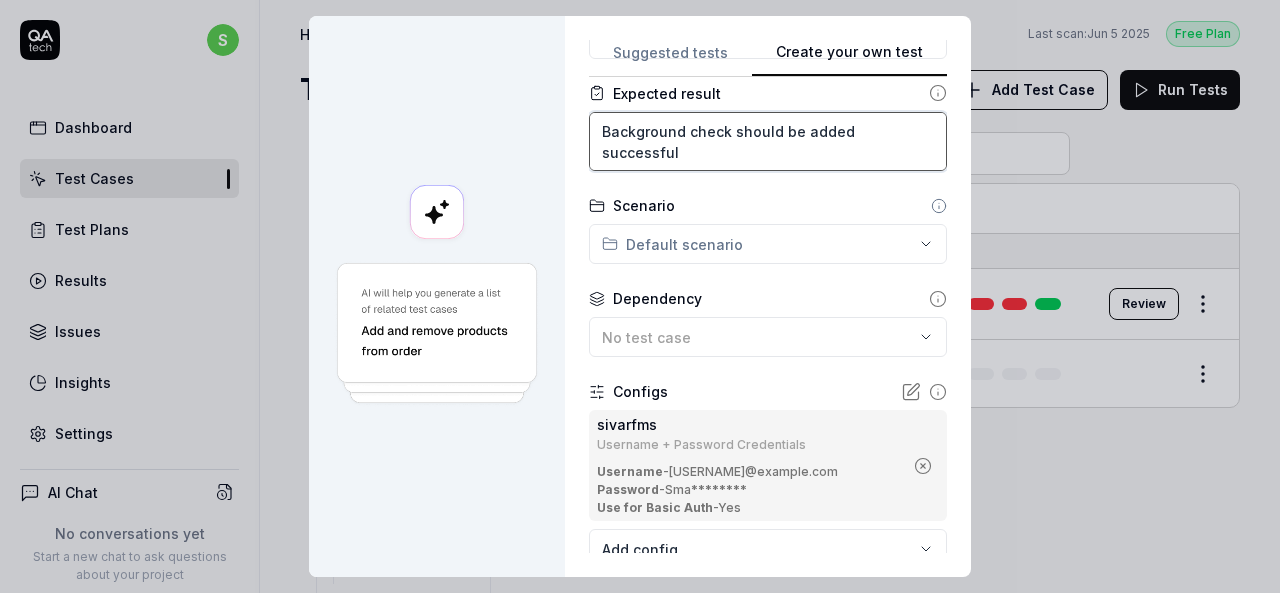 type on "*" 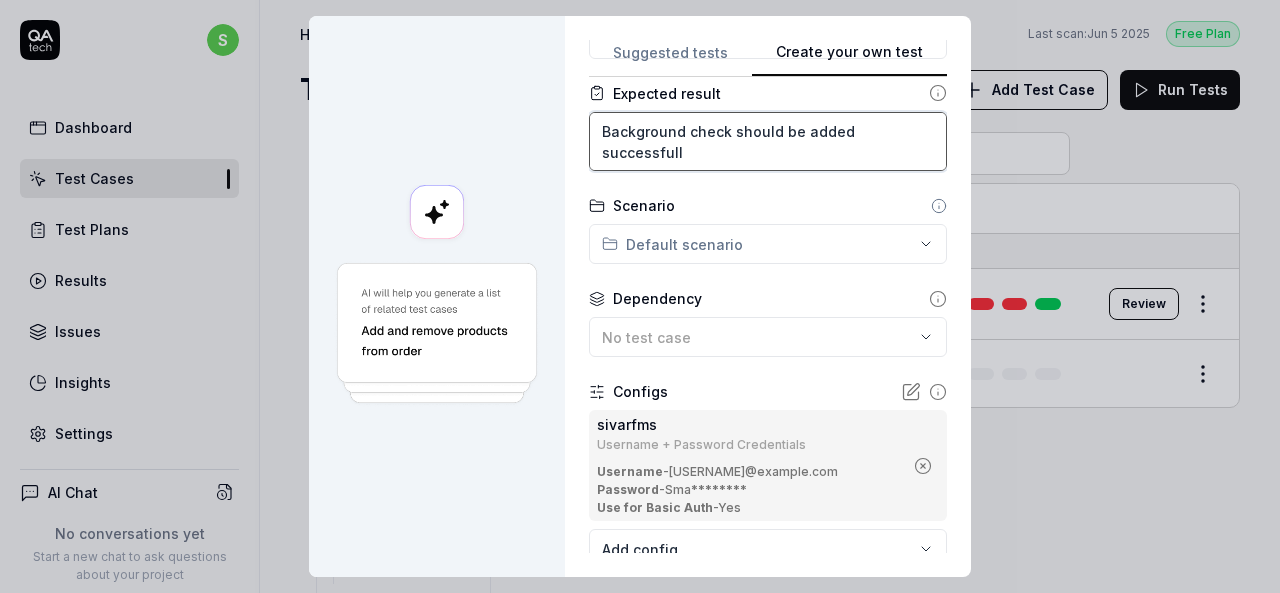 type on "*" 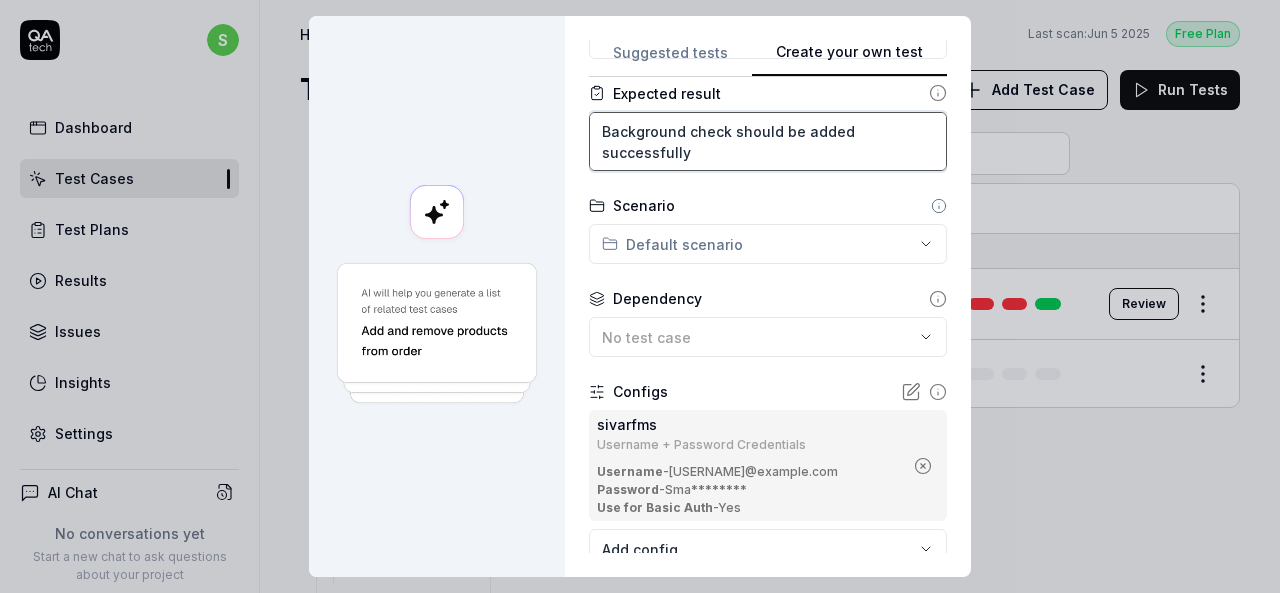 scroll, scrollTop: 527, scrollLeft: 0, axis: vertical 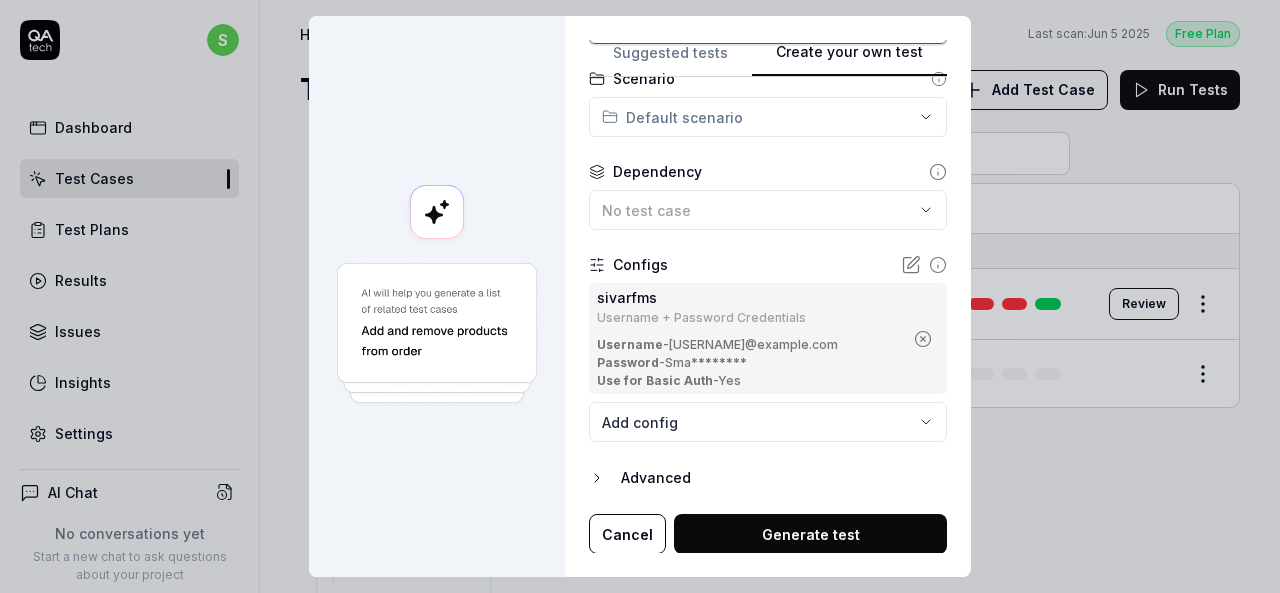 type on "Background check should be added successfully" 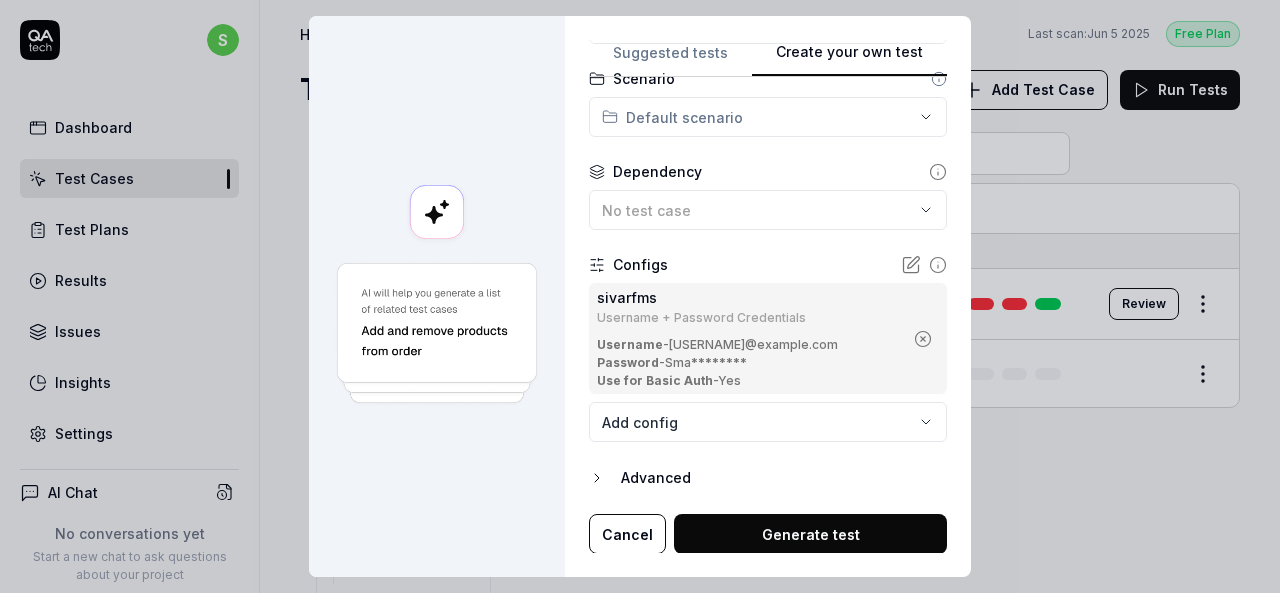 click on "Generate test" at bounding box center [810, 534] 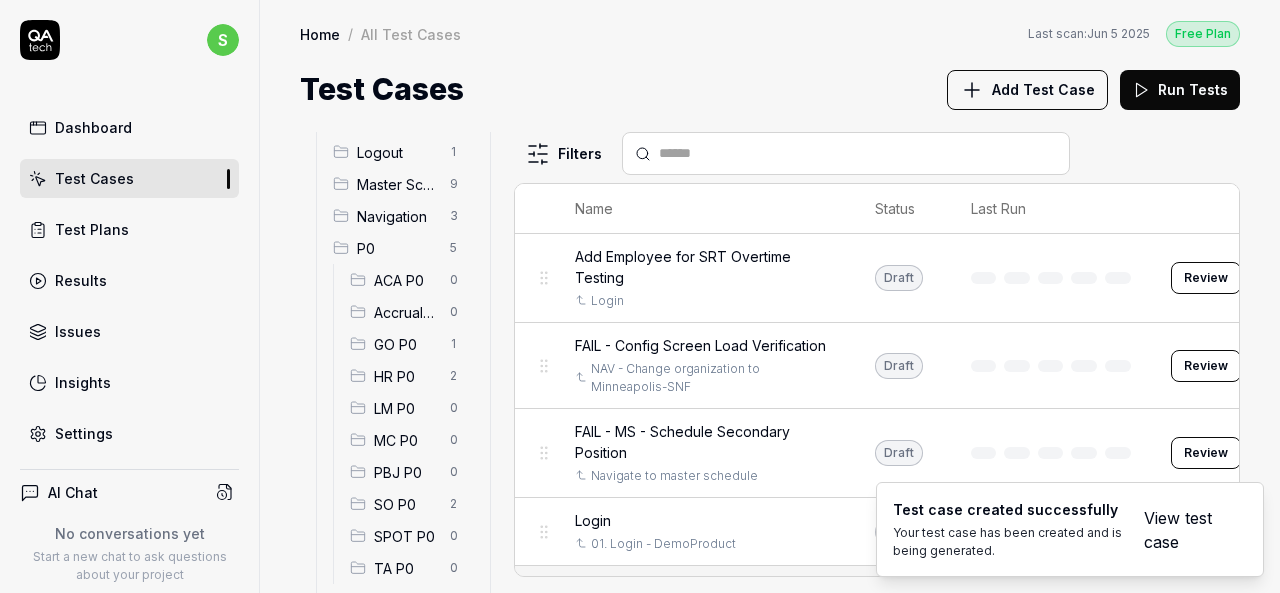 type on "*" 